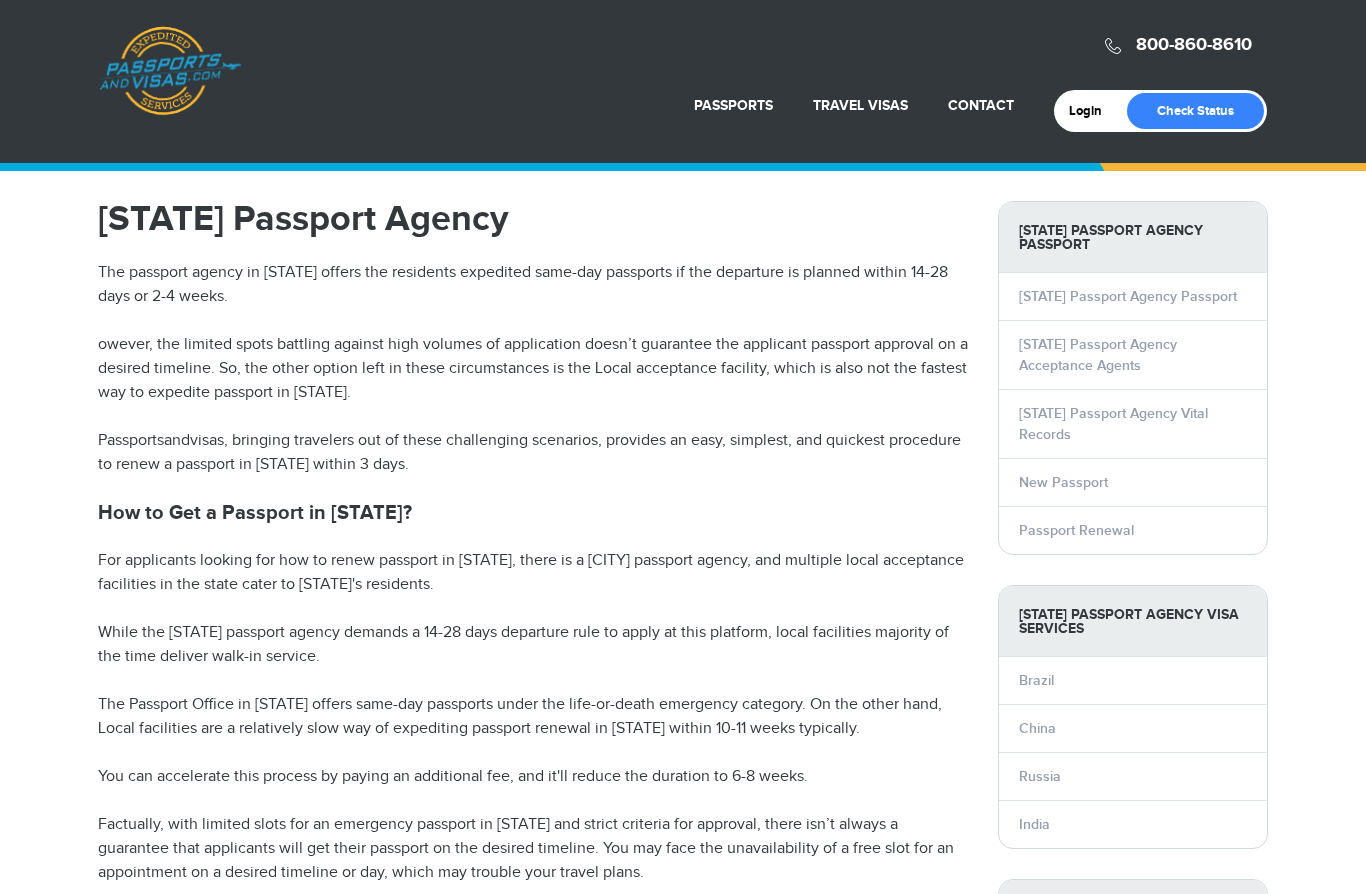 scroll, scrollTop: 1830, scrollLeft: 0, axis: vertical 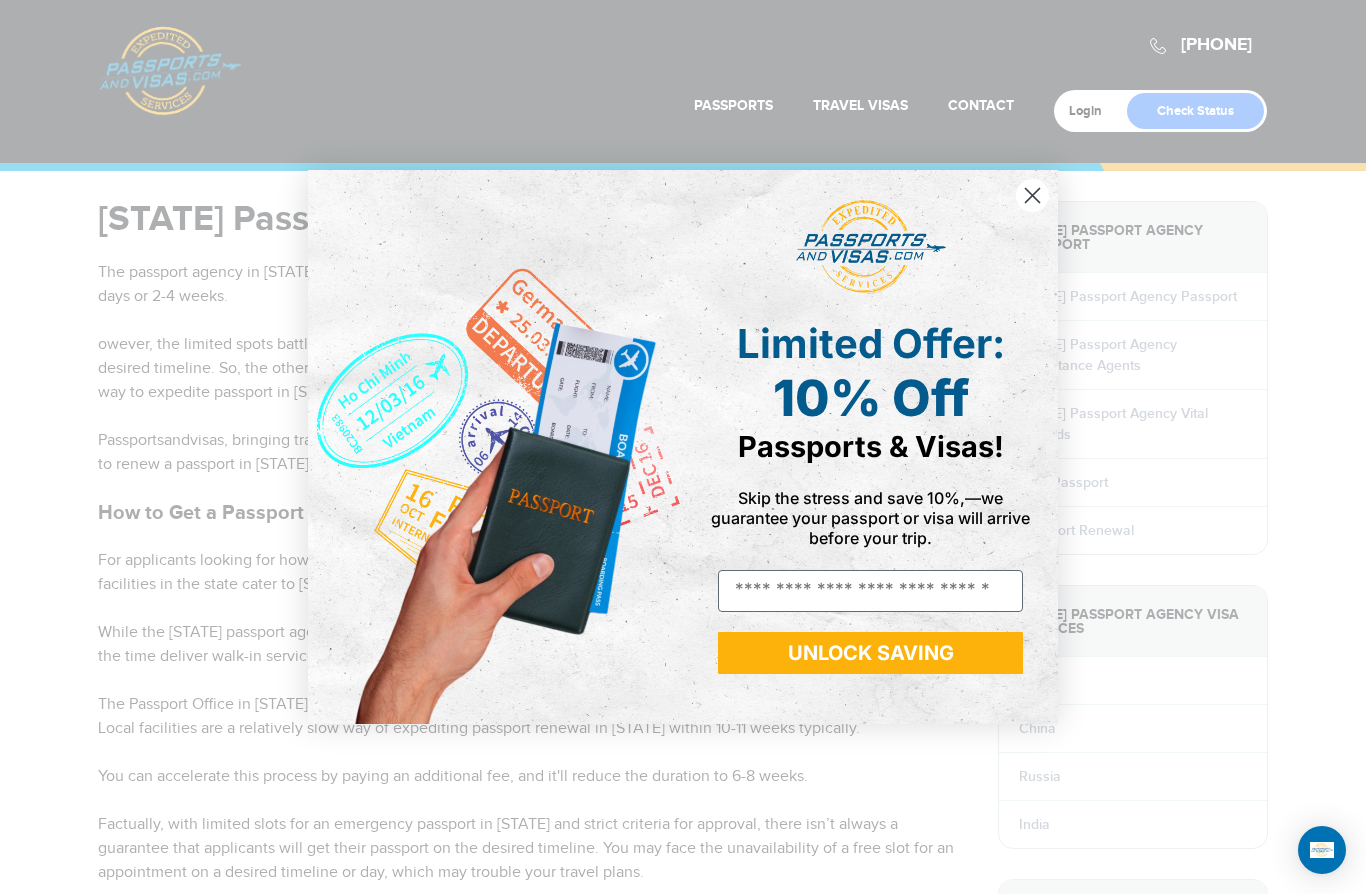 click 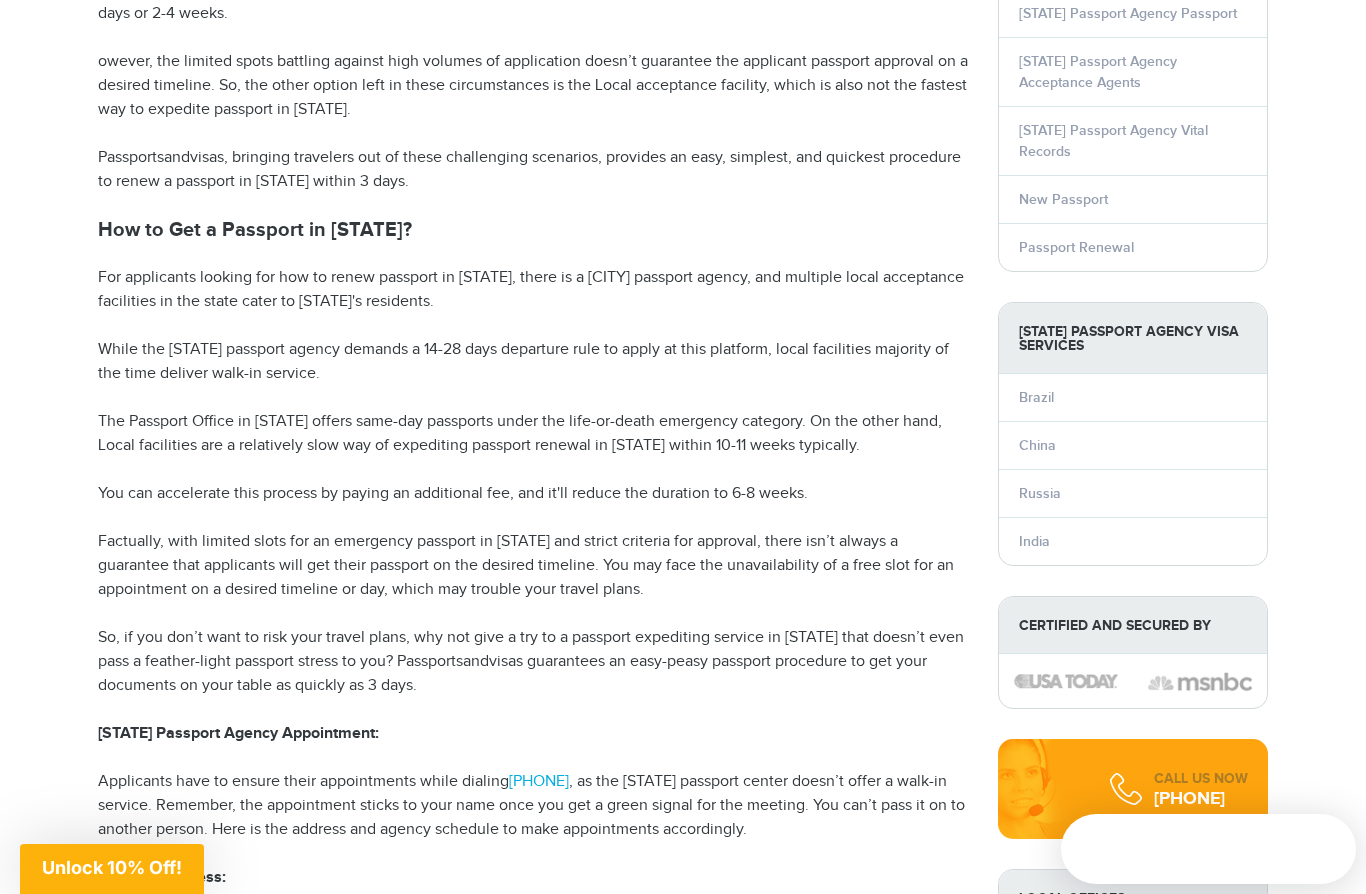 scroll, scrollTop: 304, scrollLeft: 0, axis: vertical 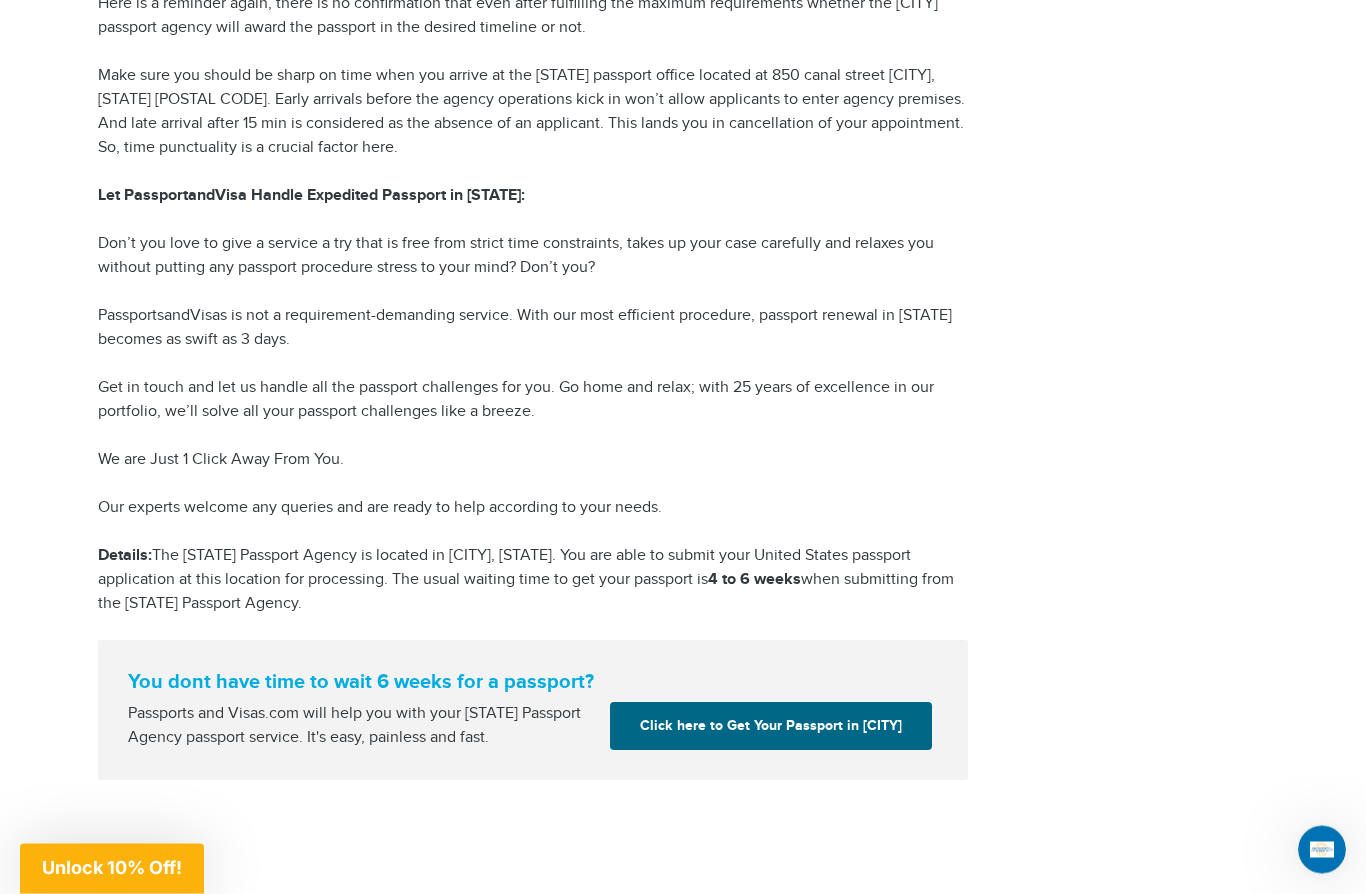 click on "Click here to Get Your Passport in [CITY]" at bounding box center [771, 727] 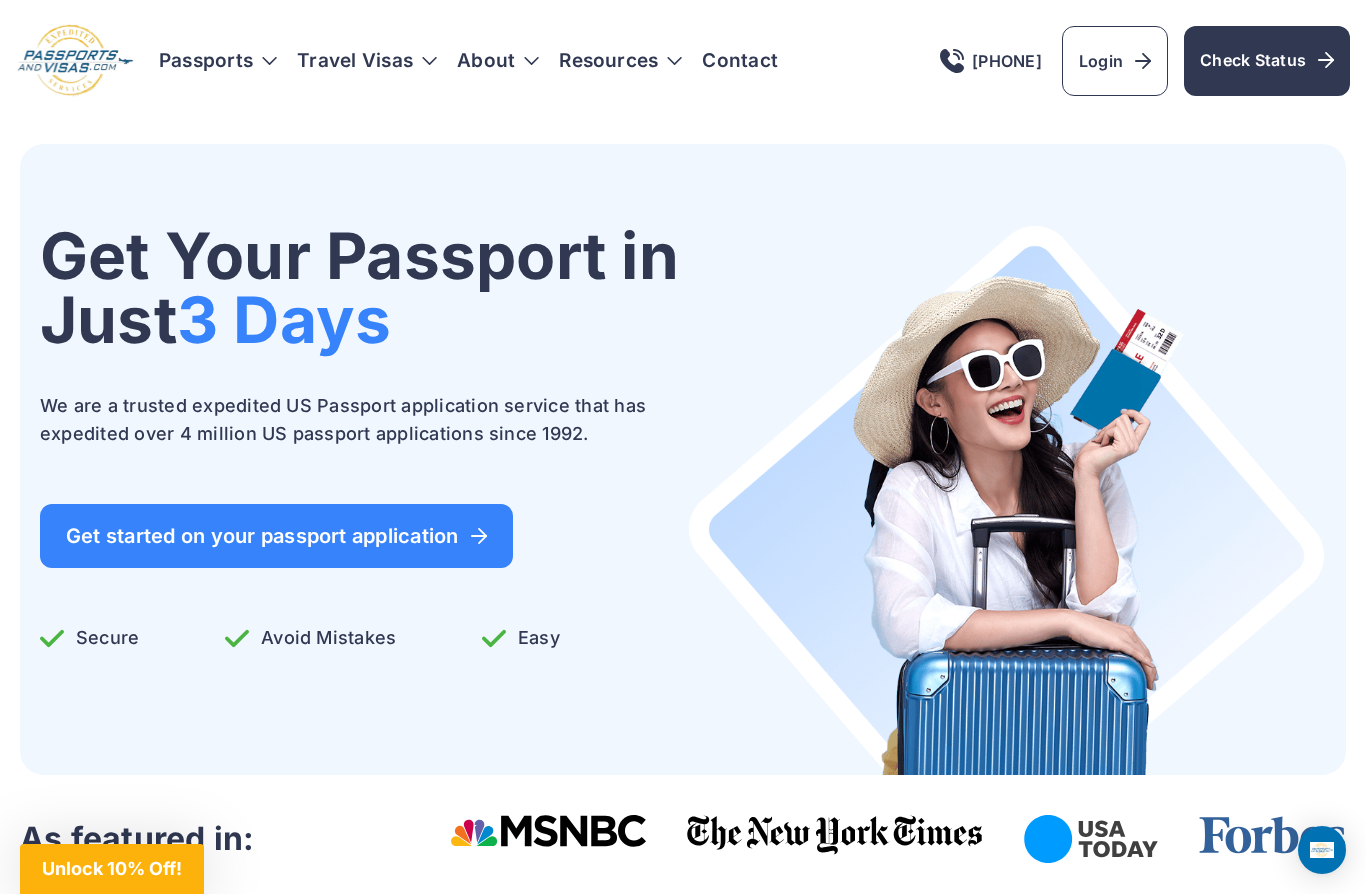 scroll, scrollTop: 0, scrollLeft: 0, axis: both 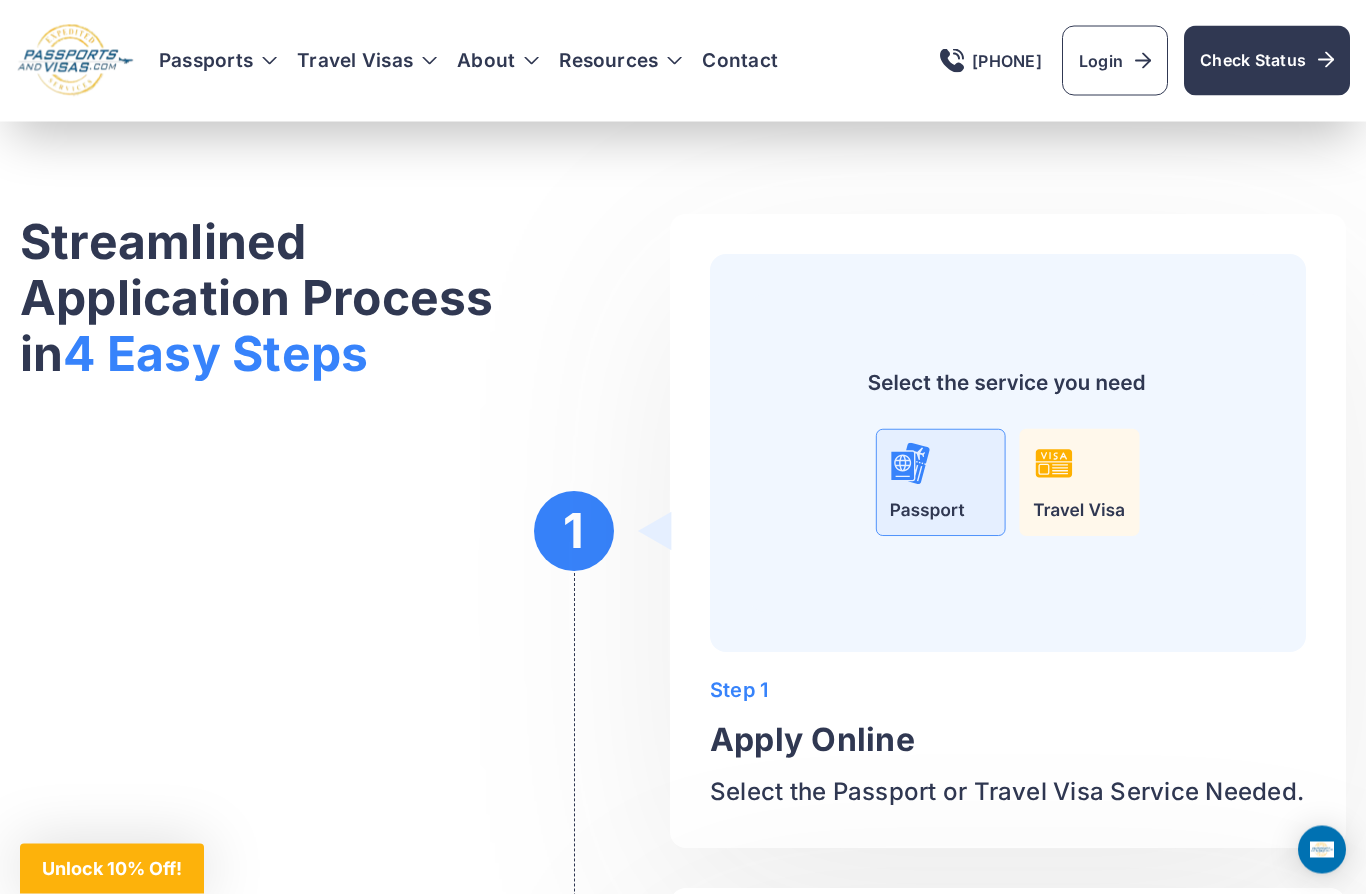 click on "Step 1
Apply Online
Select the Passport or Travel Visa Service Needed." at bounding box center (1008, 532) 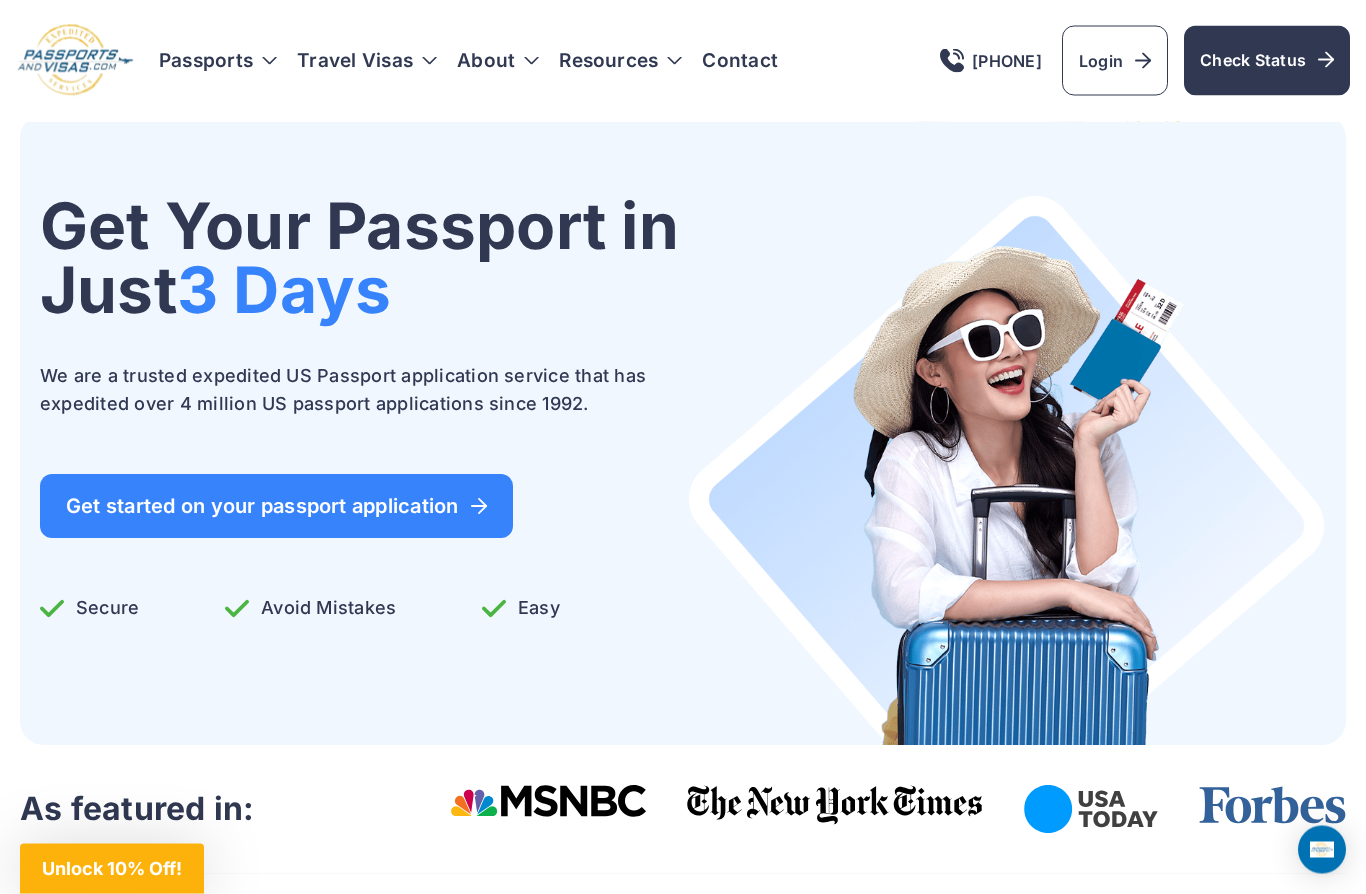 scroll, scrollTop: 0, scrollLeft: 0, axis: both 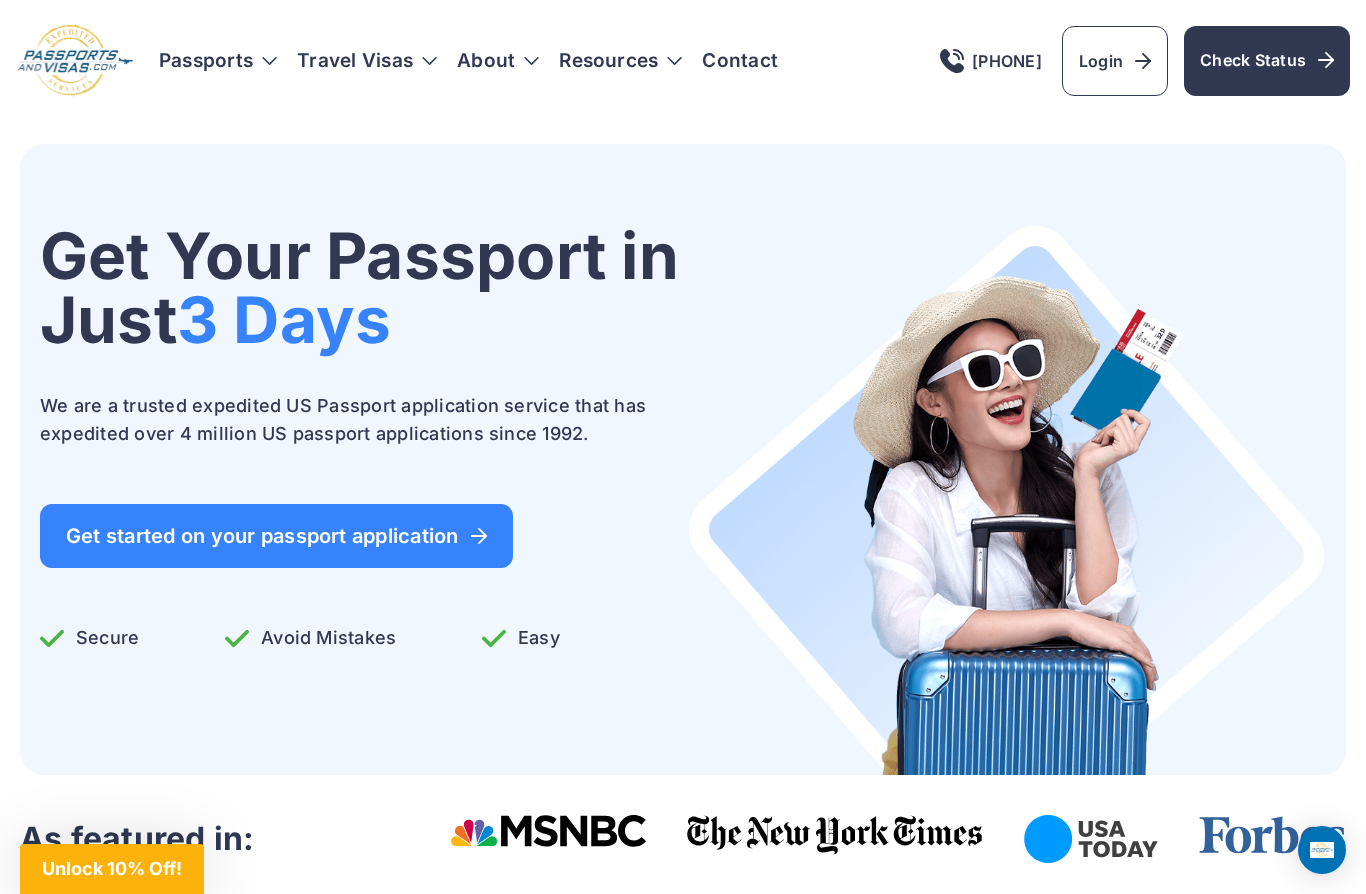 click on "Get started on your passport application" at bounding box center (276, 536) 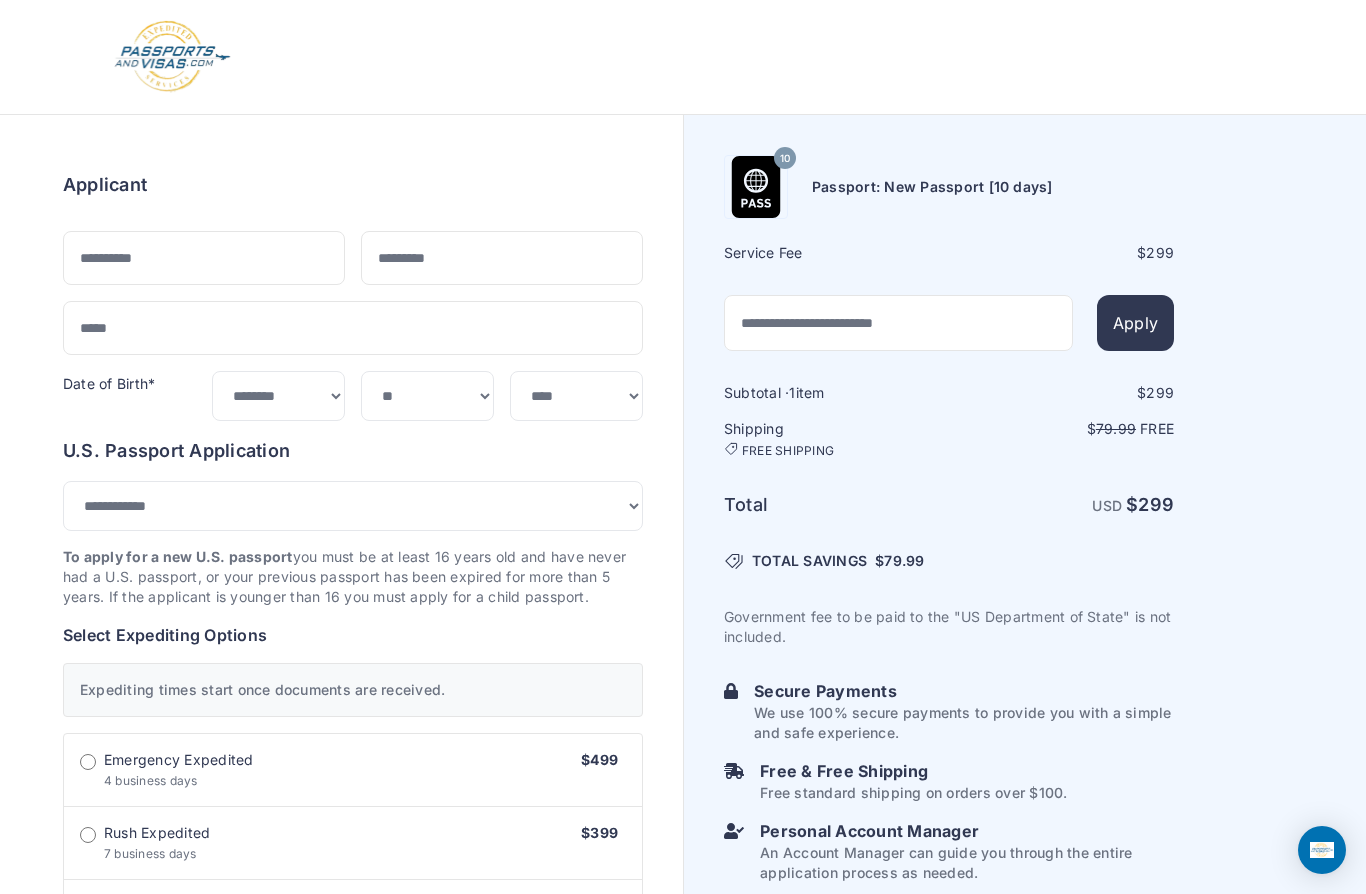 select on "***" 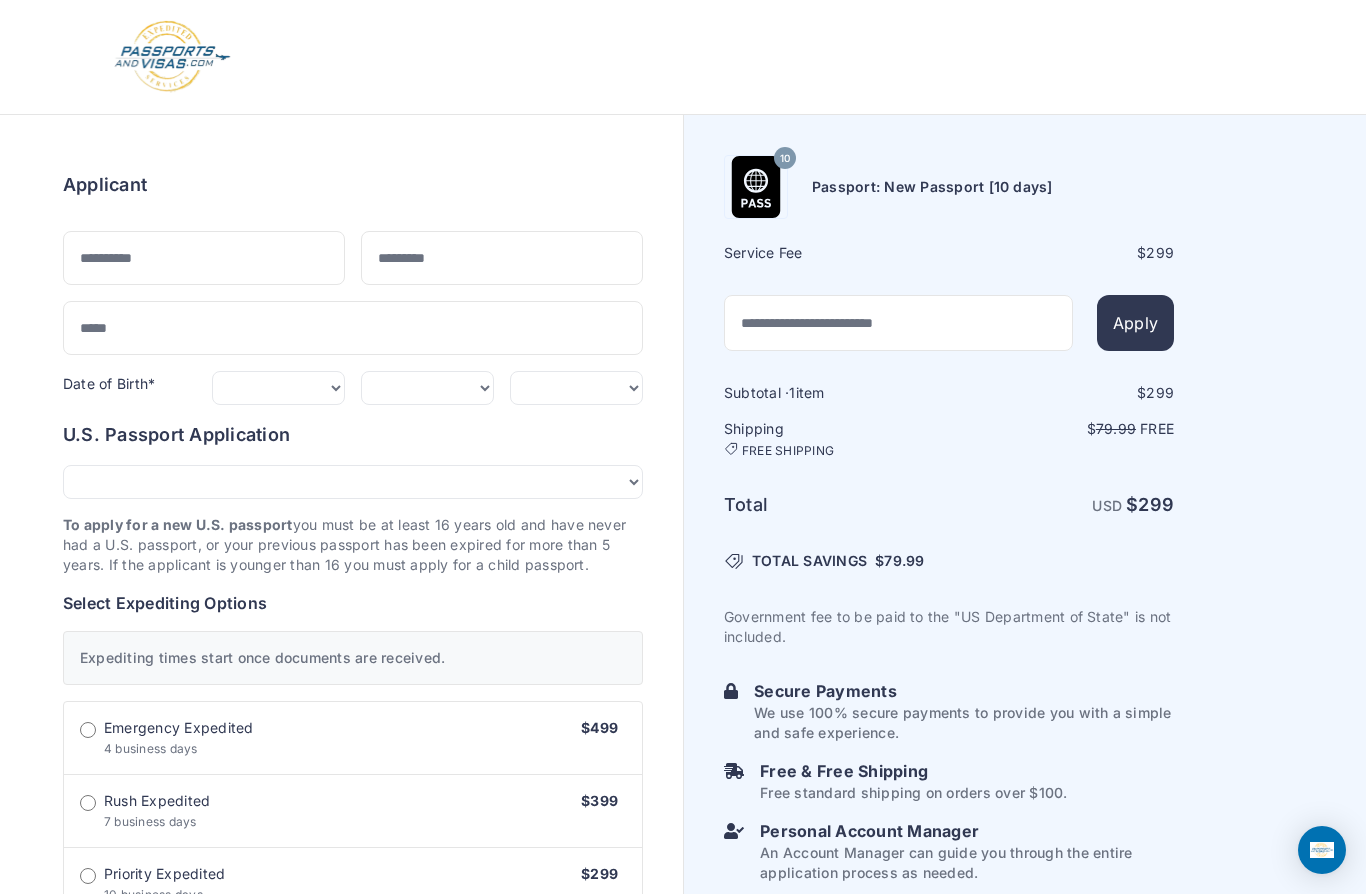 scroll, scrollTop: 0, scrollLeft: 0, axis: both 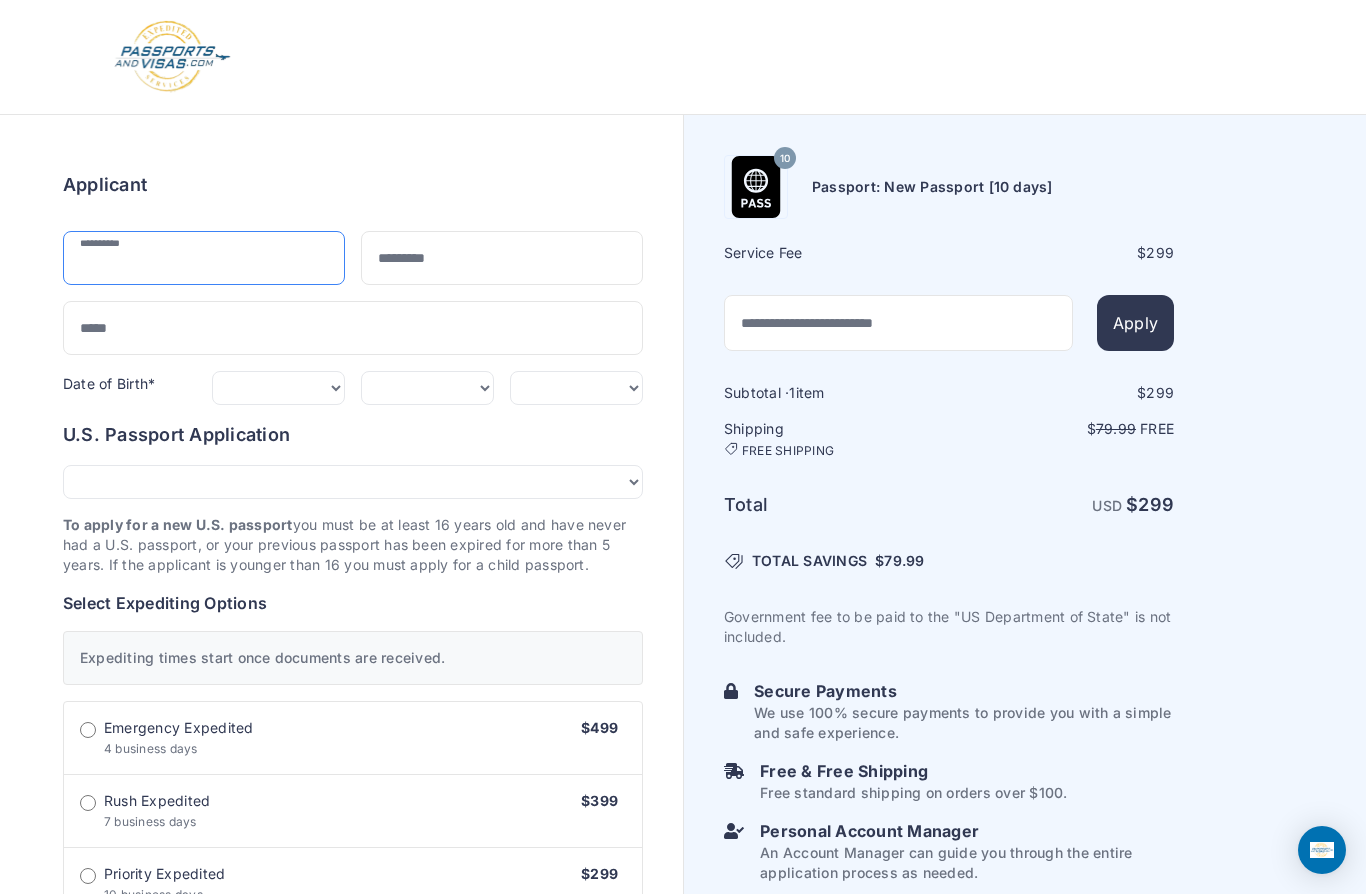click at bounding box center [204, 258] 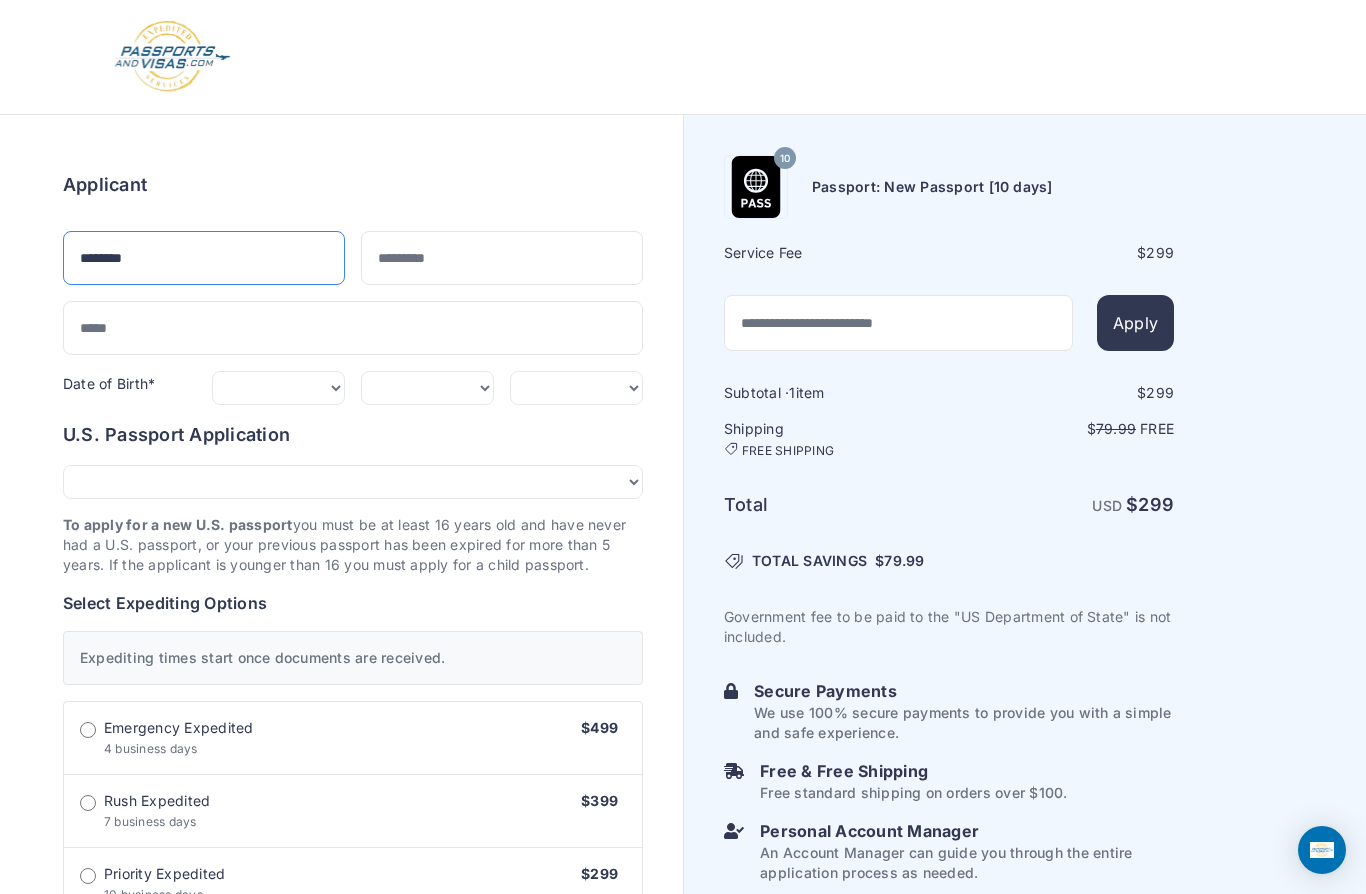 type on "********" 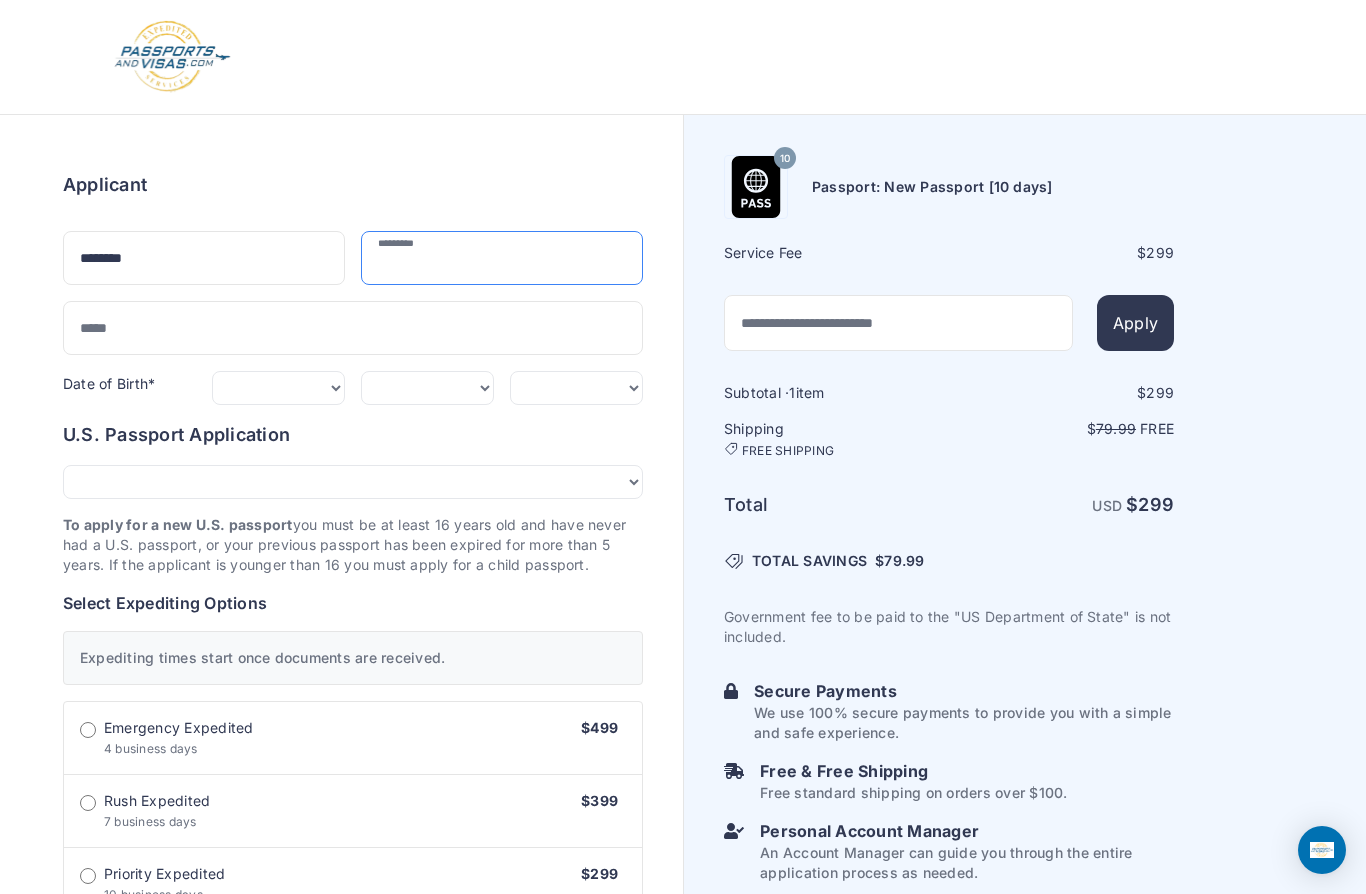 click at bounding box center (502, 258) 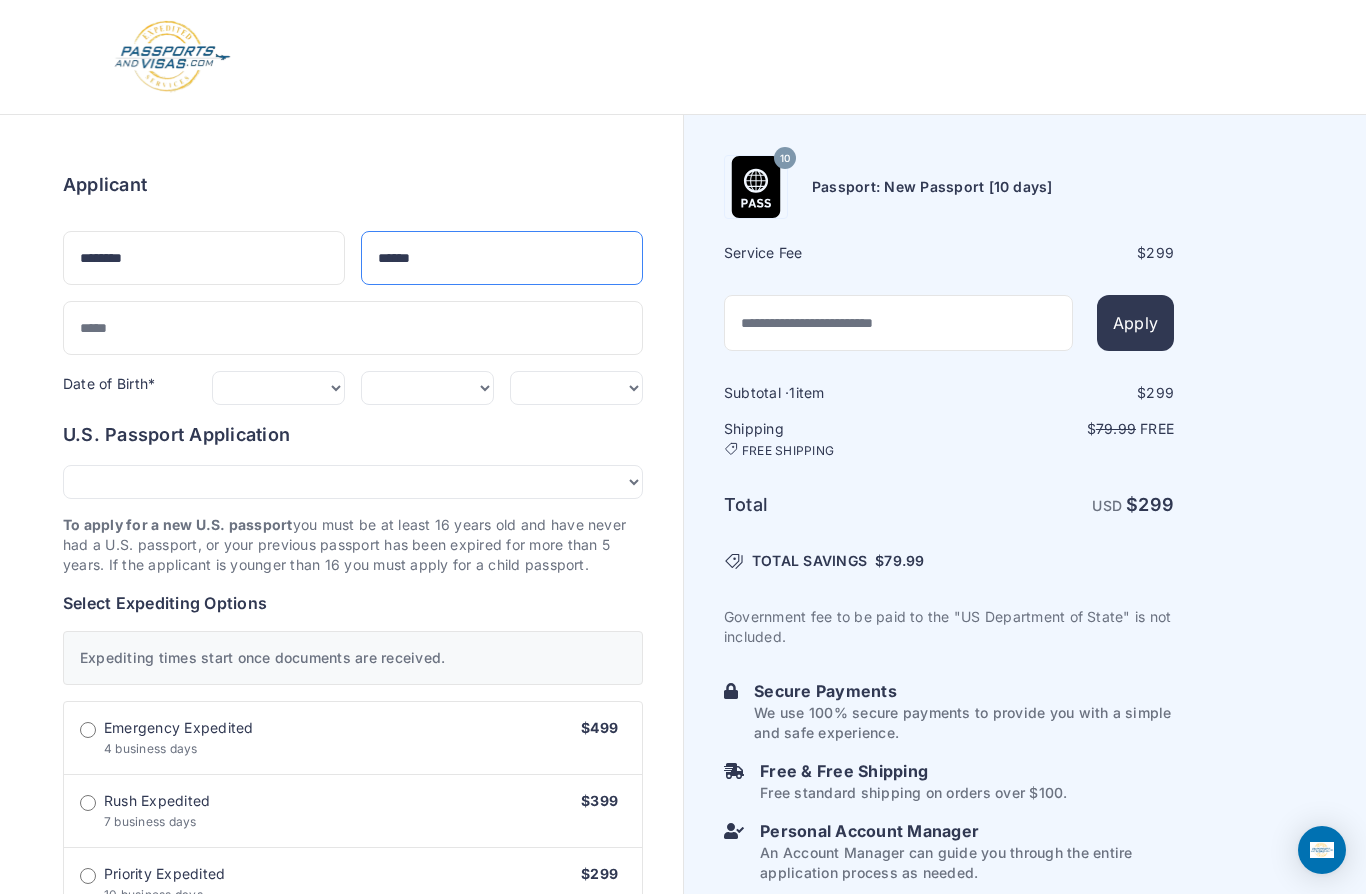 type on "******" 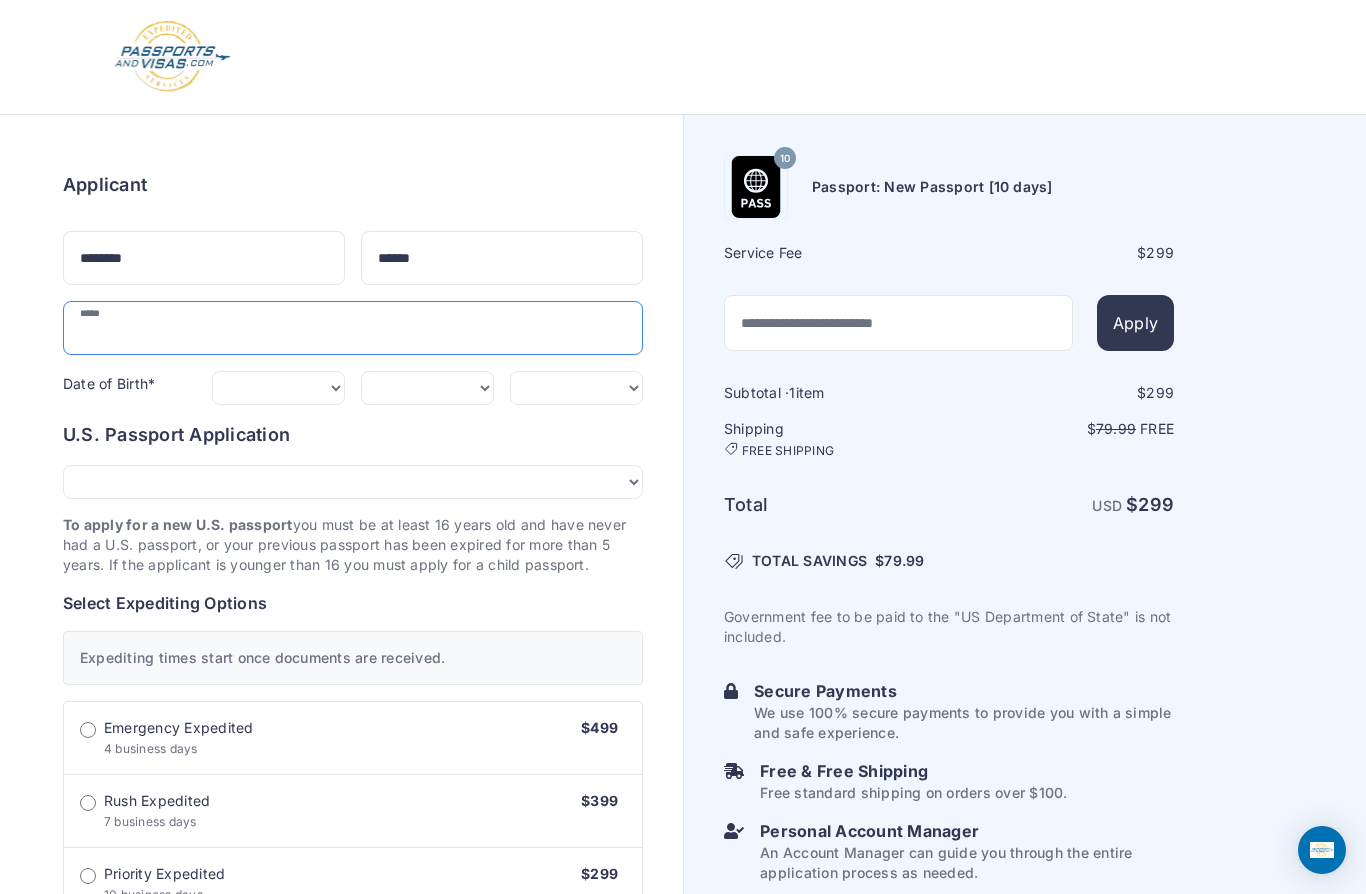 click at bounding box center (353, 328) 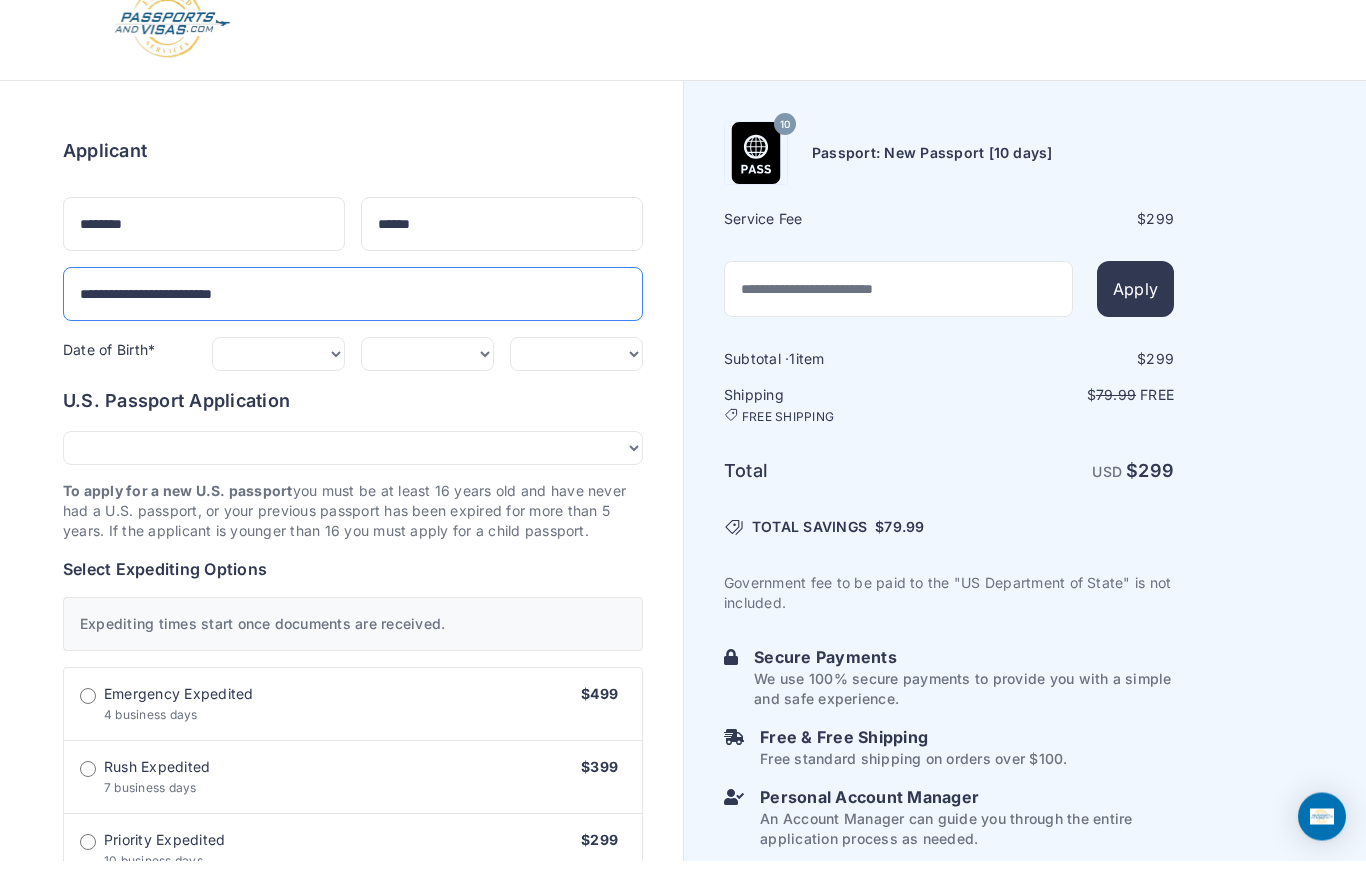 type on "**********" 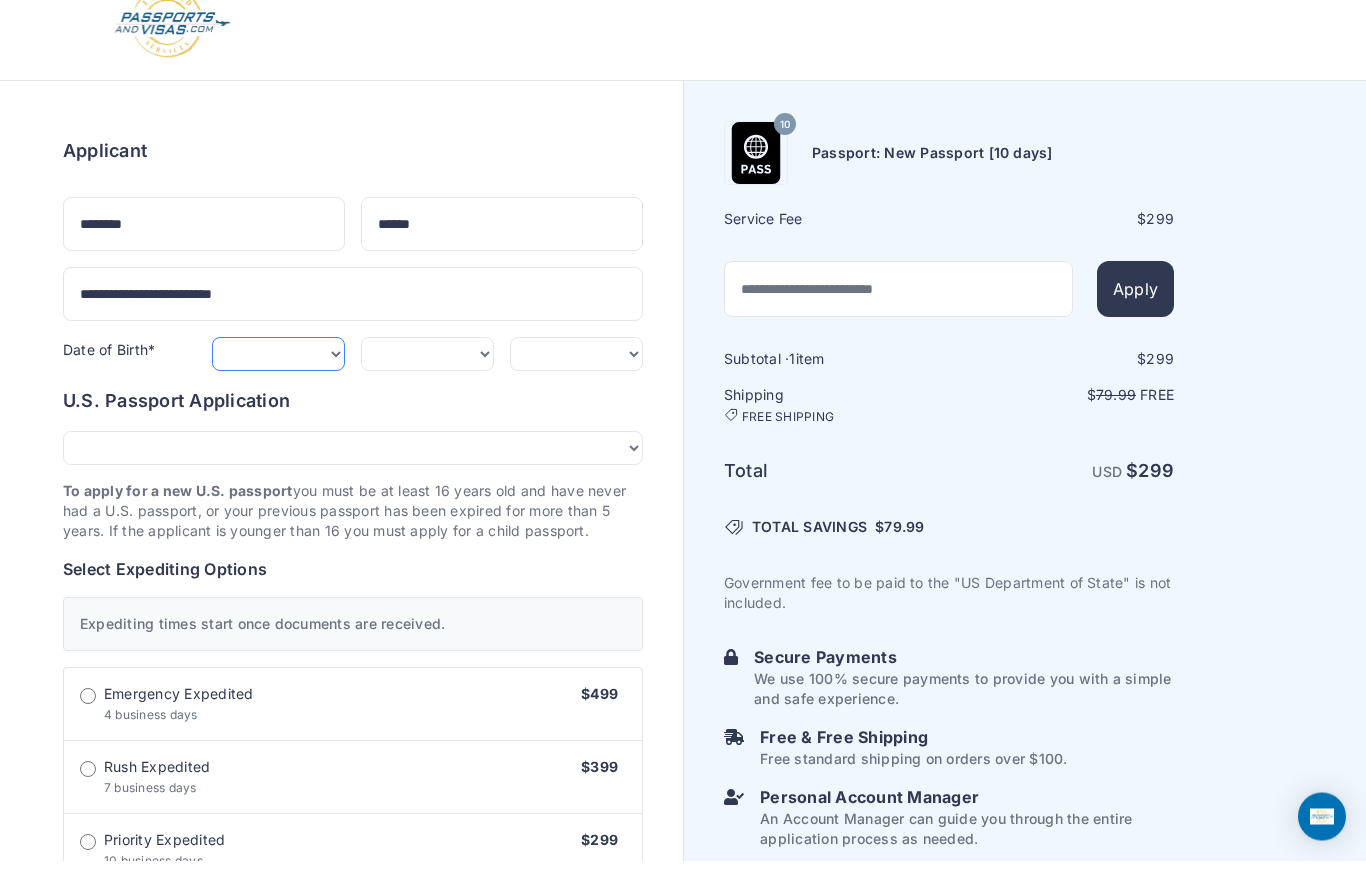 click on "*****
*******
********
*****
*****
***
****
****
******
*********
*******
********
********" at bounding box center [278, 388] 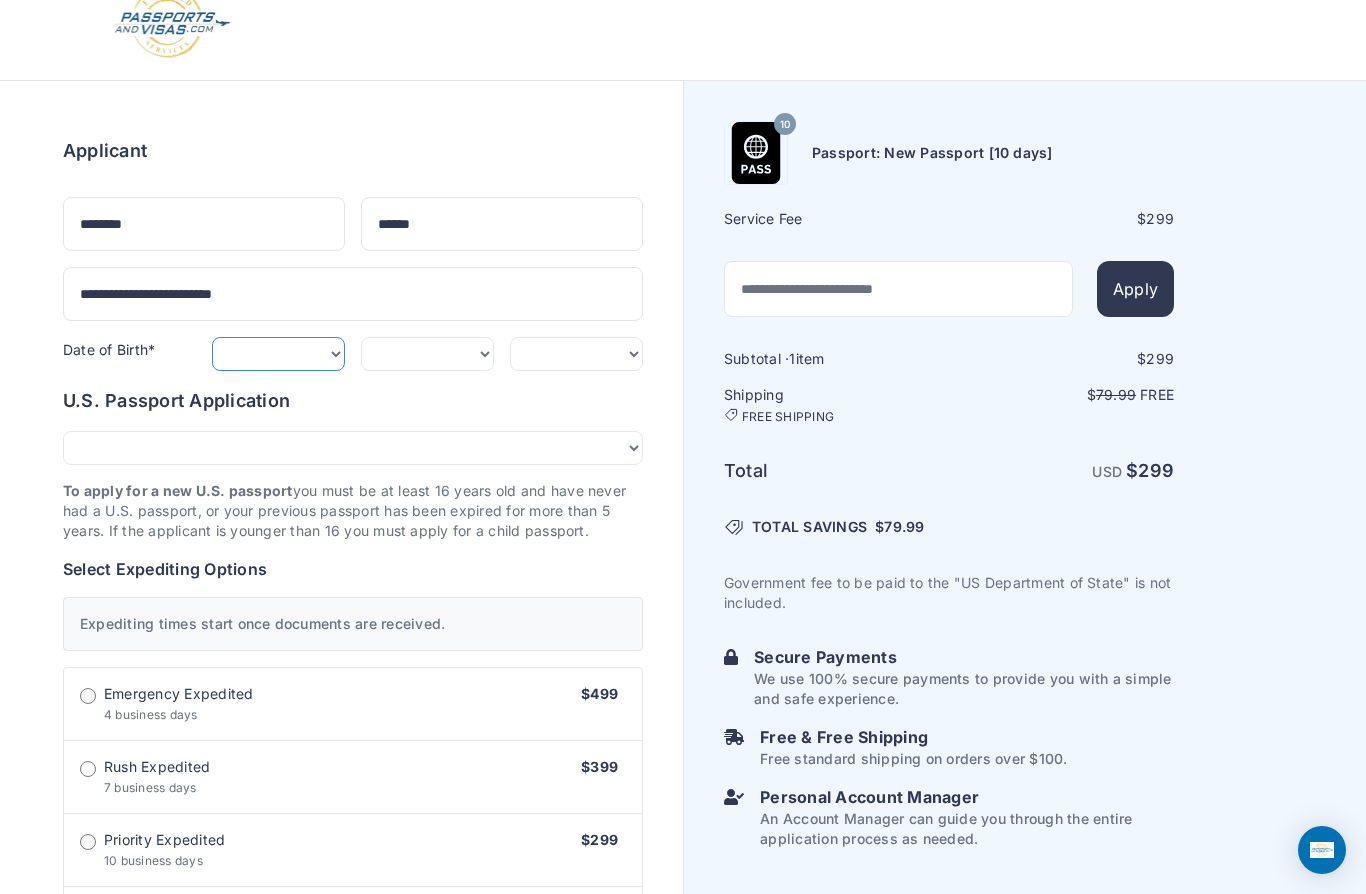 select on "*" 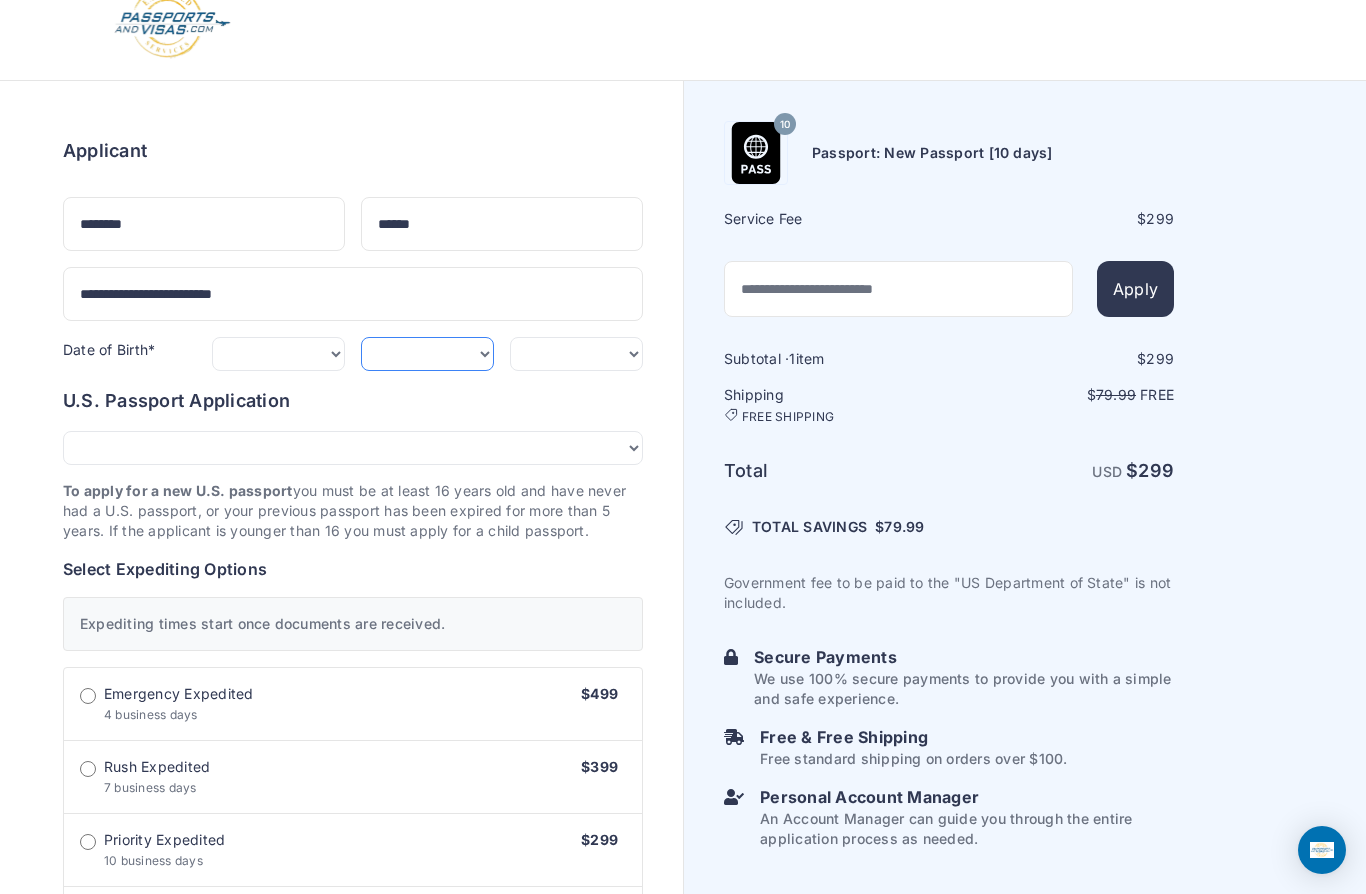 click on "***
*
*
*
*
*
*
*
*
*
**
**
**
**
** ** ** ** ** **" at bounding box center (427, 354) 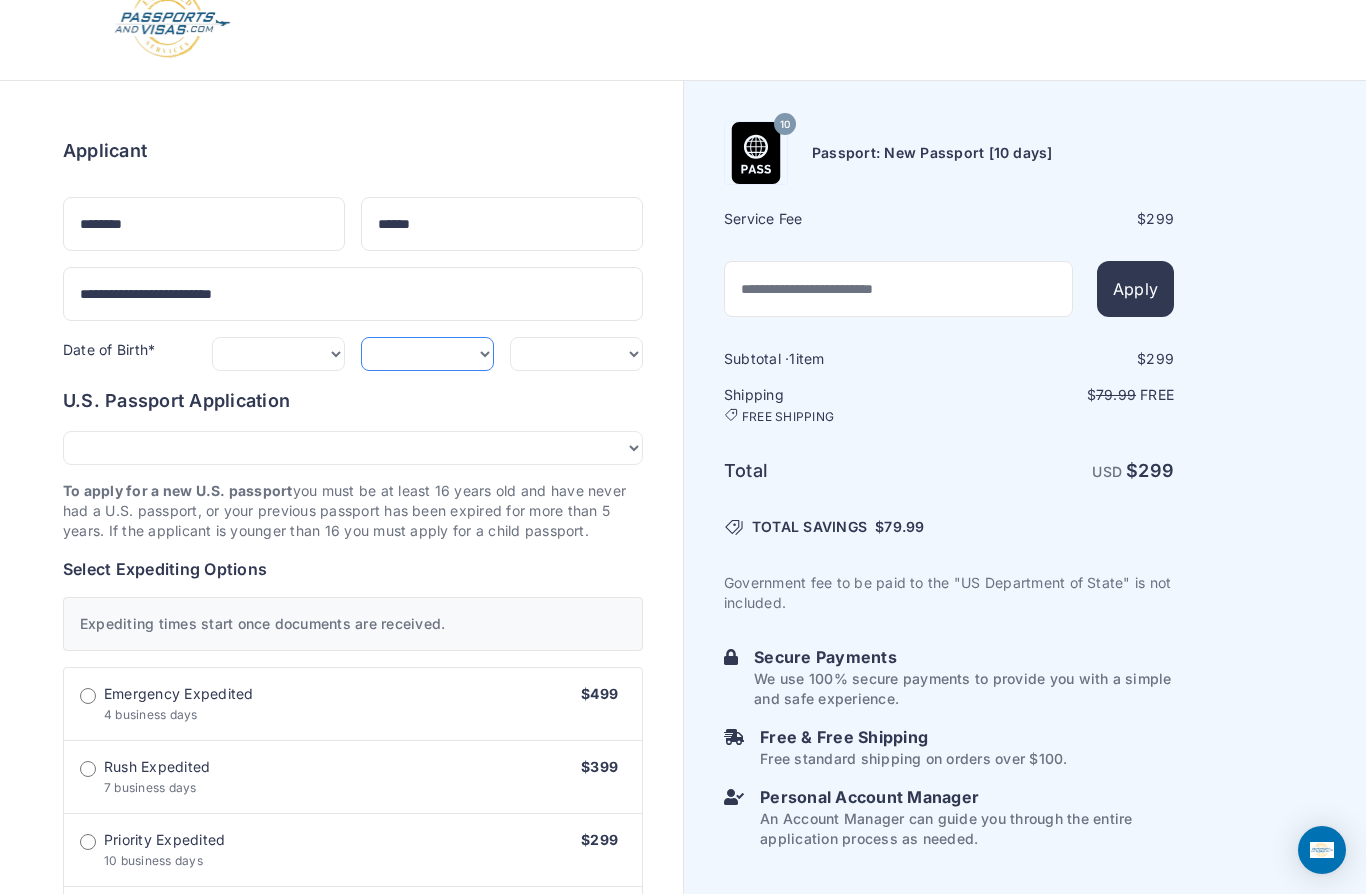 select on "**" 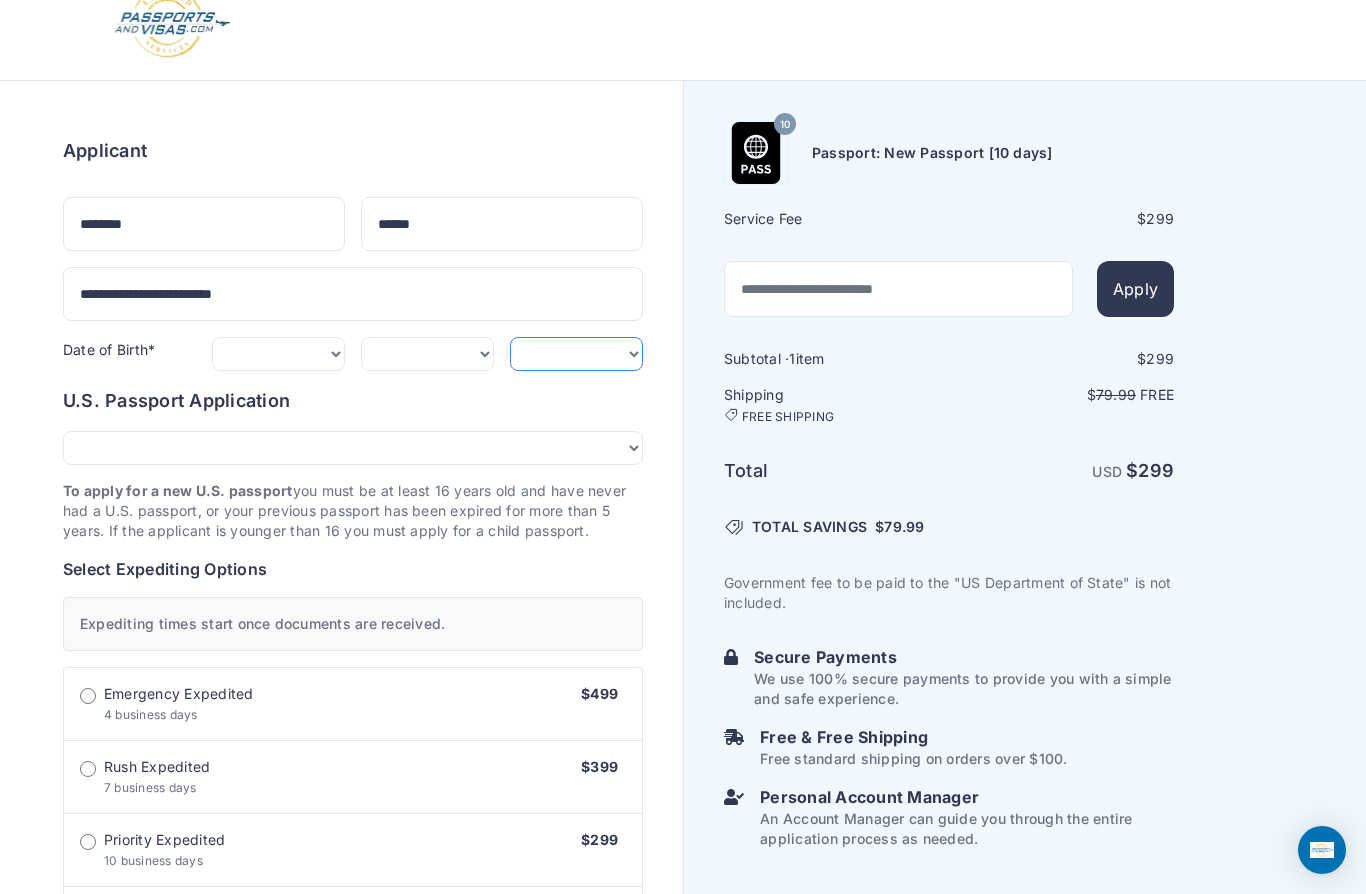 click on "****
****
****
****
****
****
****
****
****
****
****
****
****
**** **** **** **** **** **** **** **** **** **** ****" at bounding box center [576, 354] 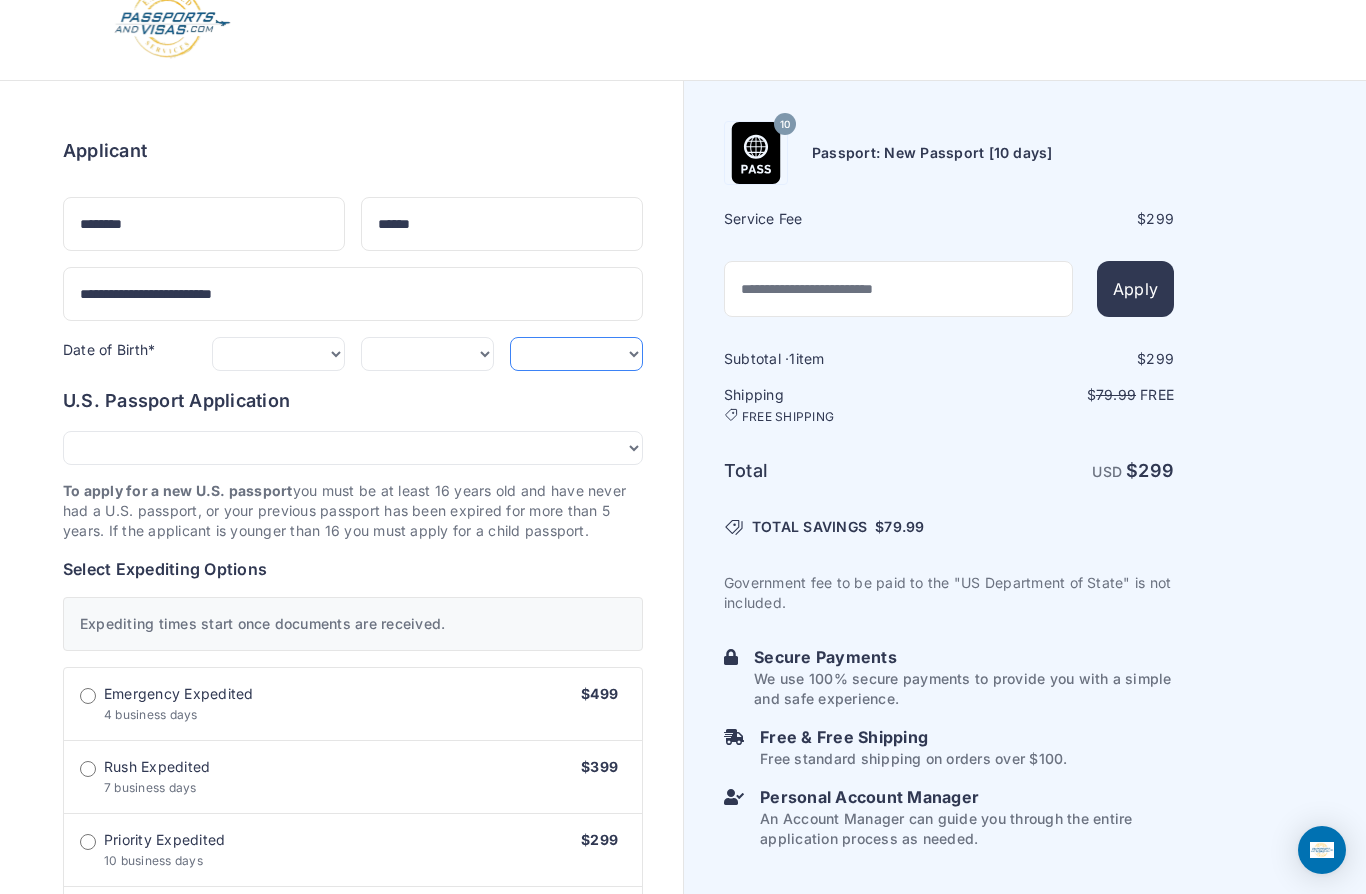 select on "****" 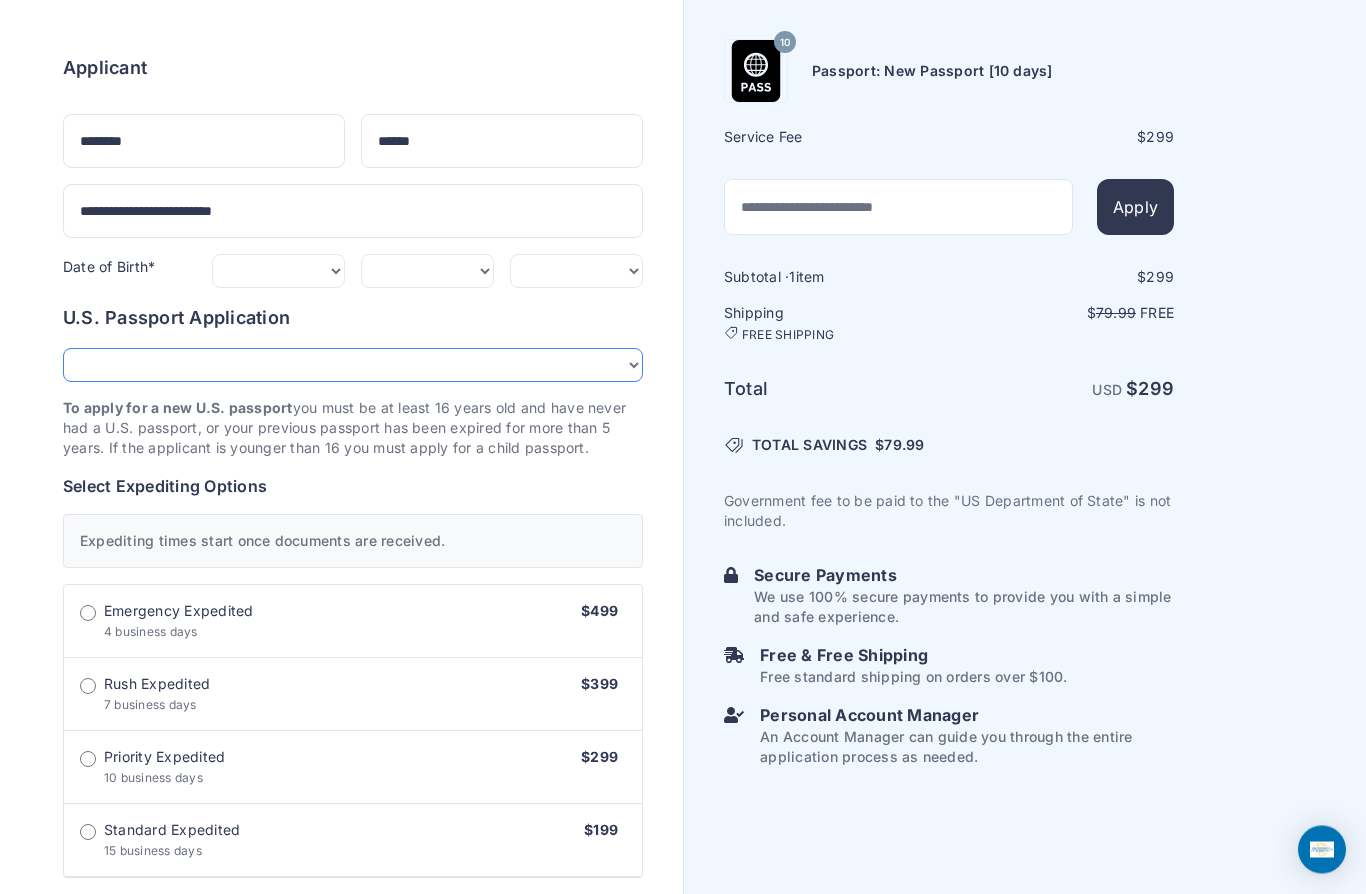 click on "**********" at bounding box center [353, 366] 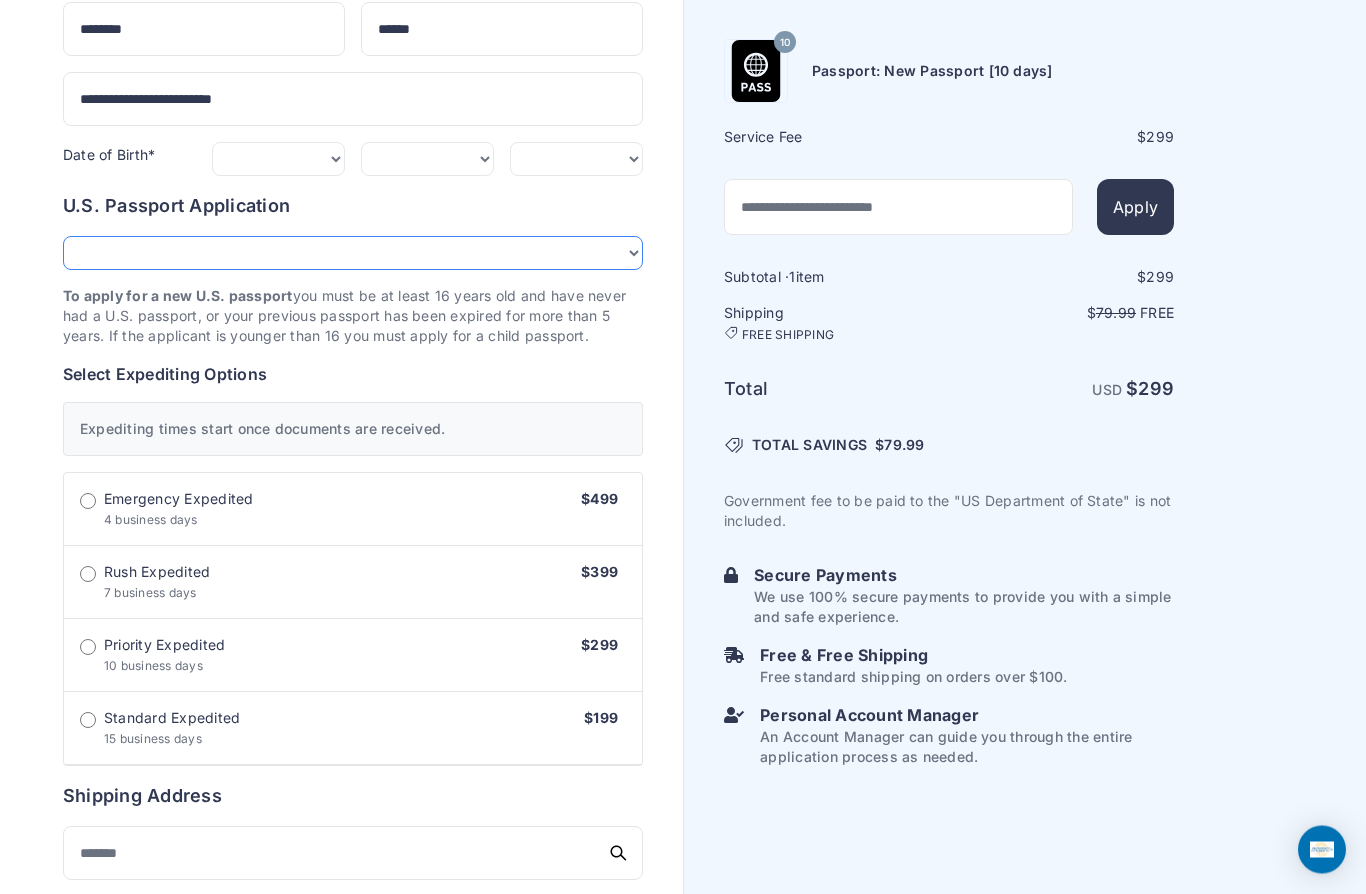 scroll, scrollTop: 229, scrollLeft: 0, axis: vertical 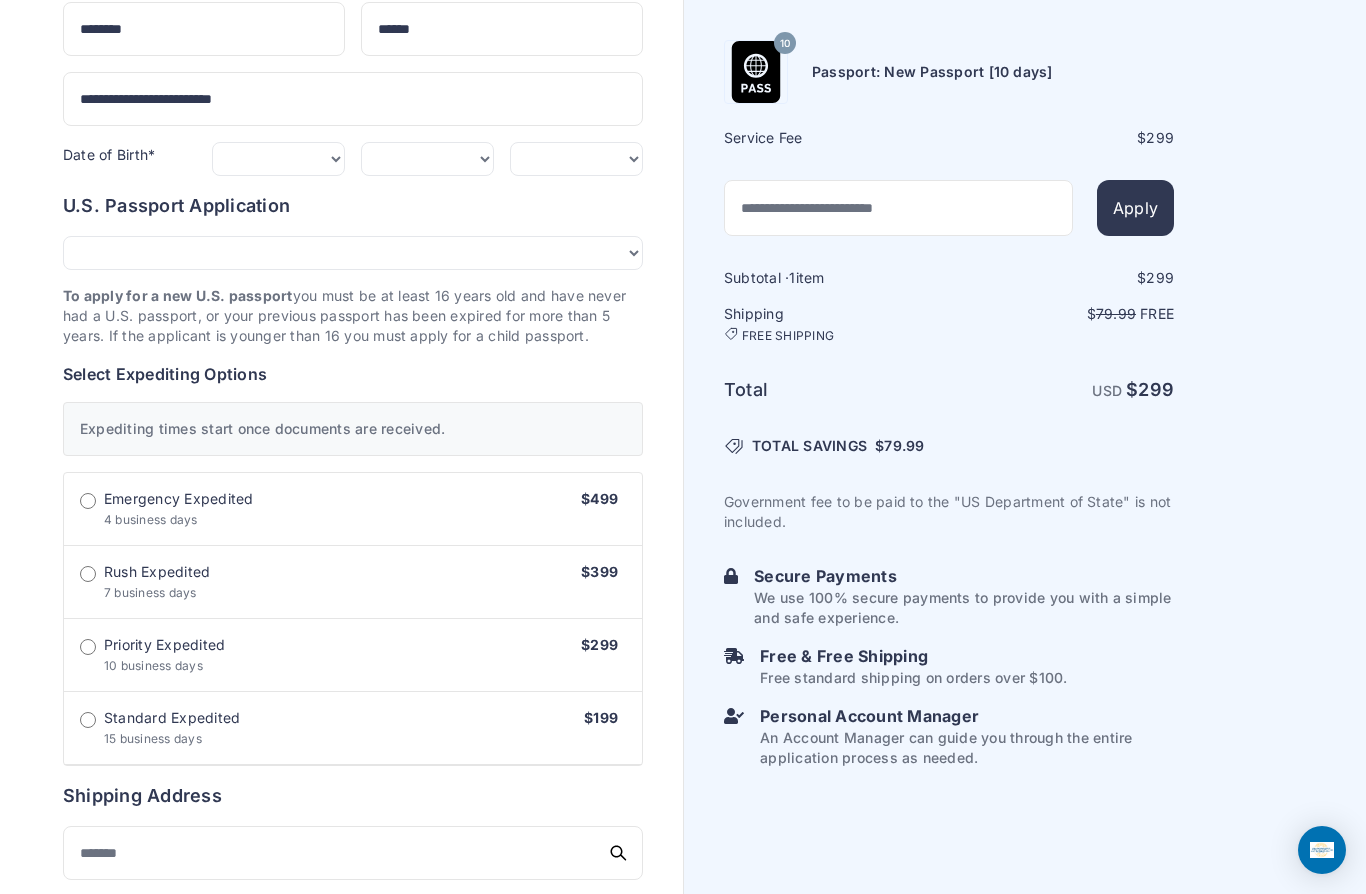 click on "$499" at bounding box center [599, 509] 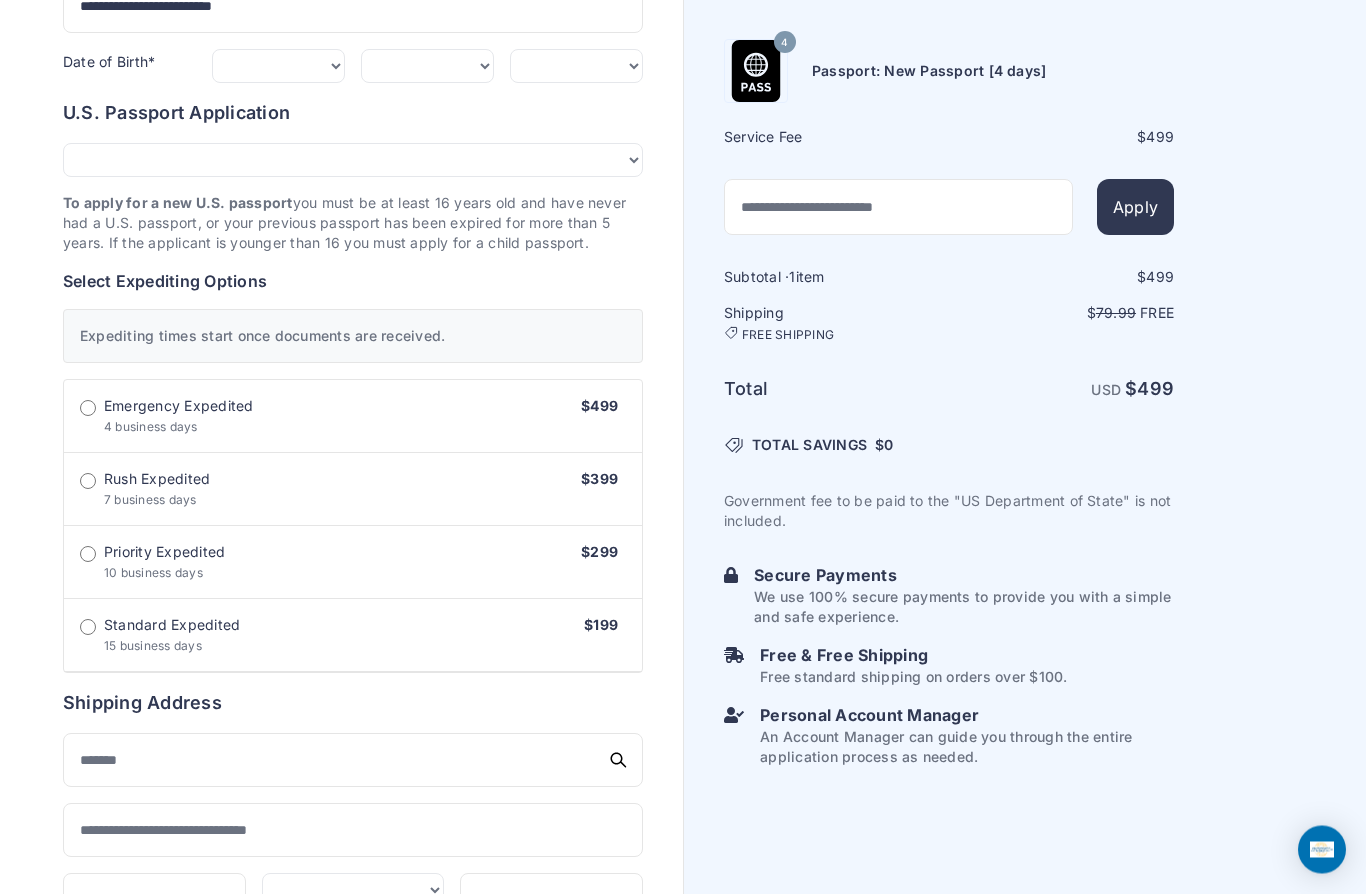 scroll, scrollTop: 322, scrollLeft: 0, axis: vertical 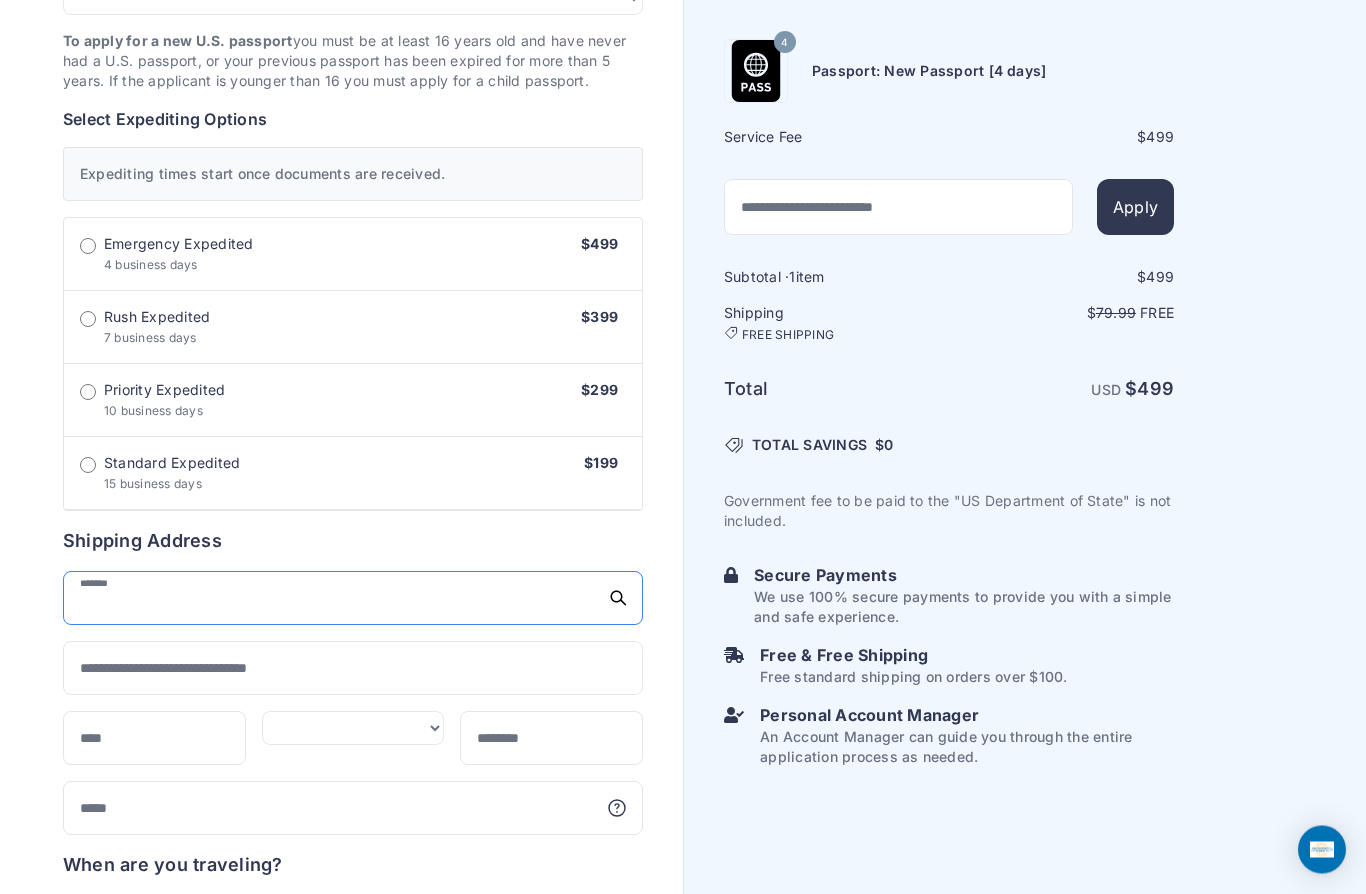 click at bounding box center [353, 599] 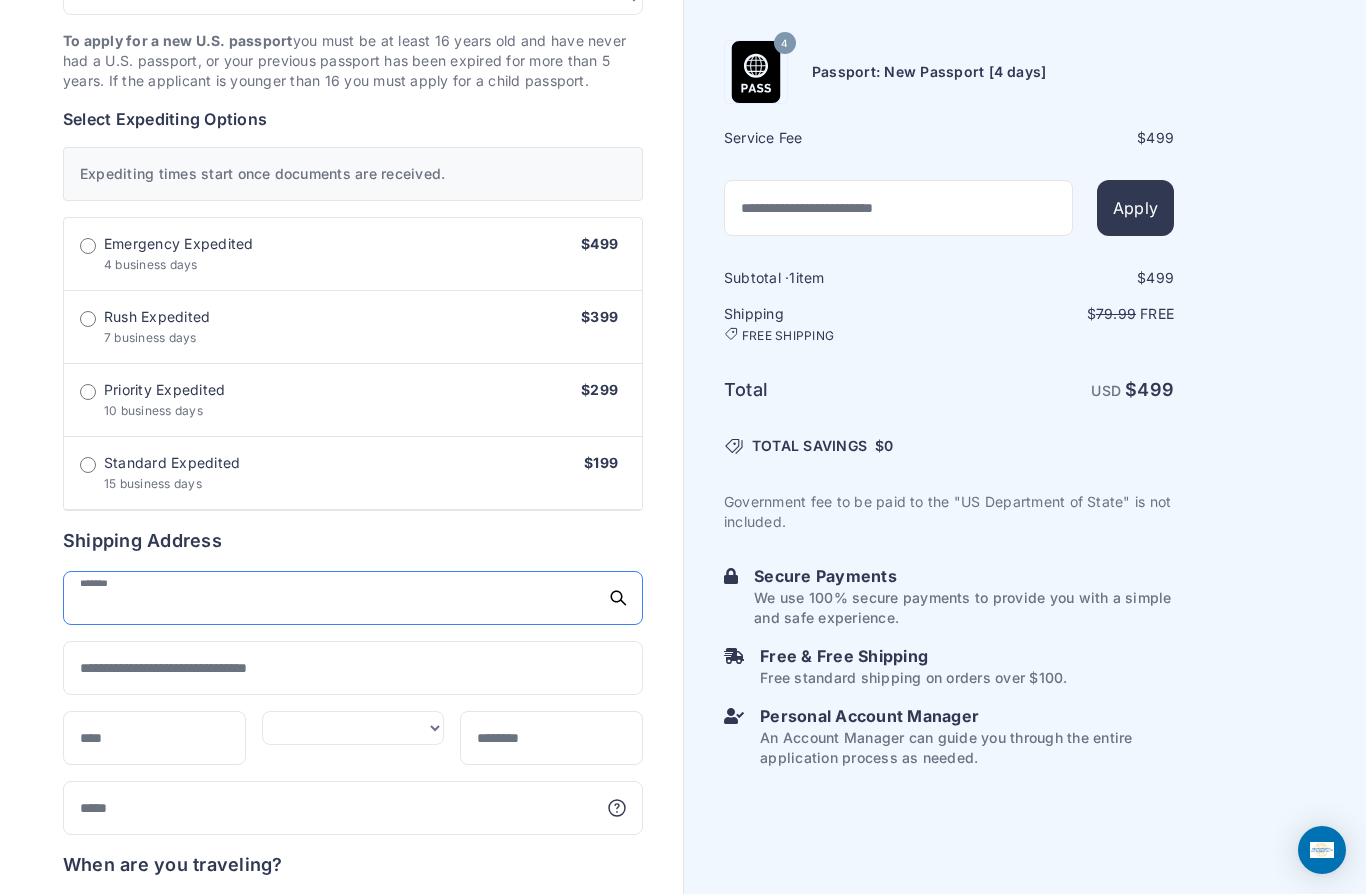 scroll, scrollTop: 483, scrollLeft: 0, axis: vertical 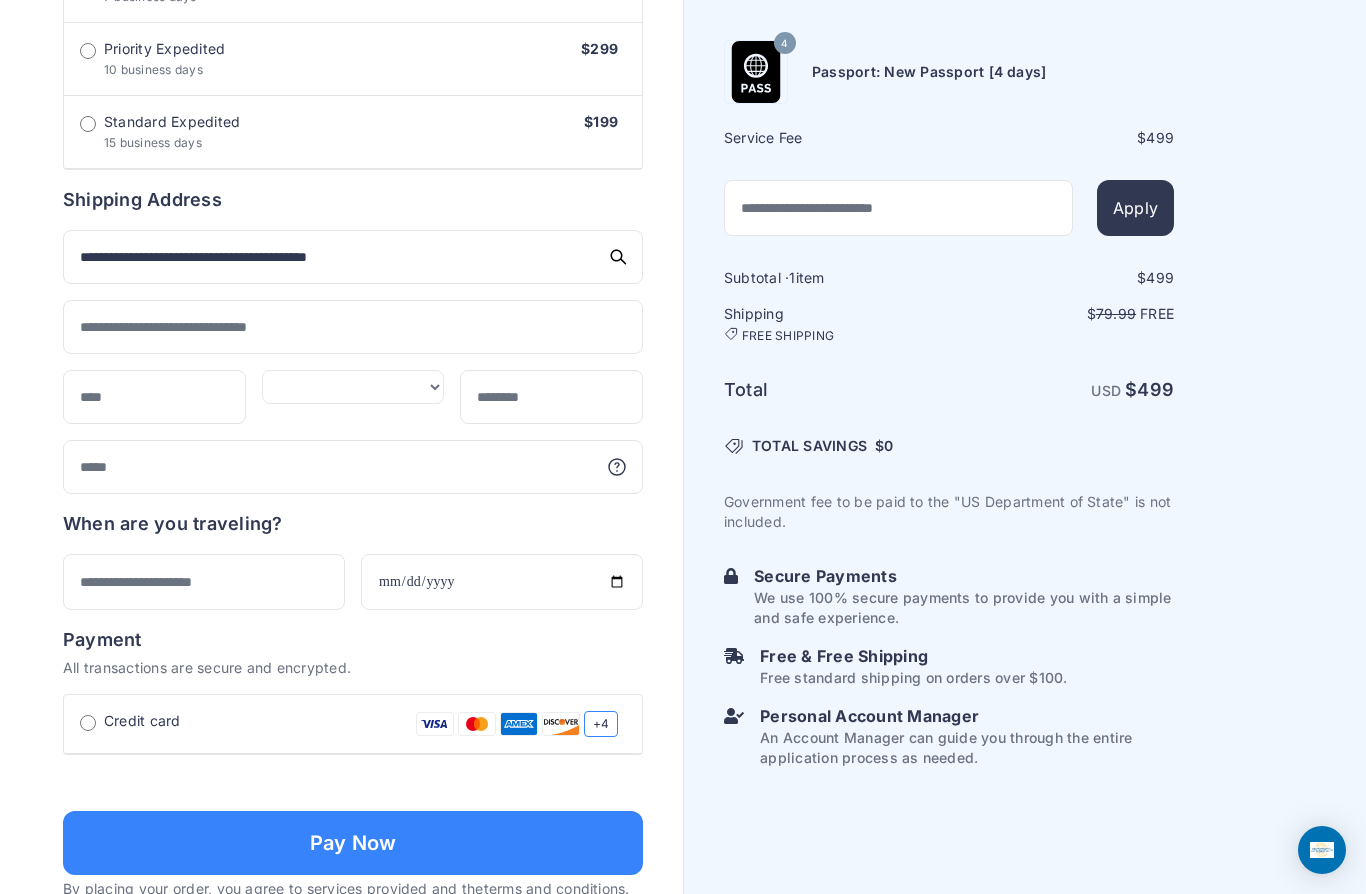 type on "**********" 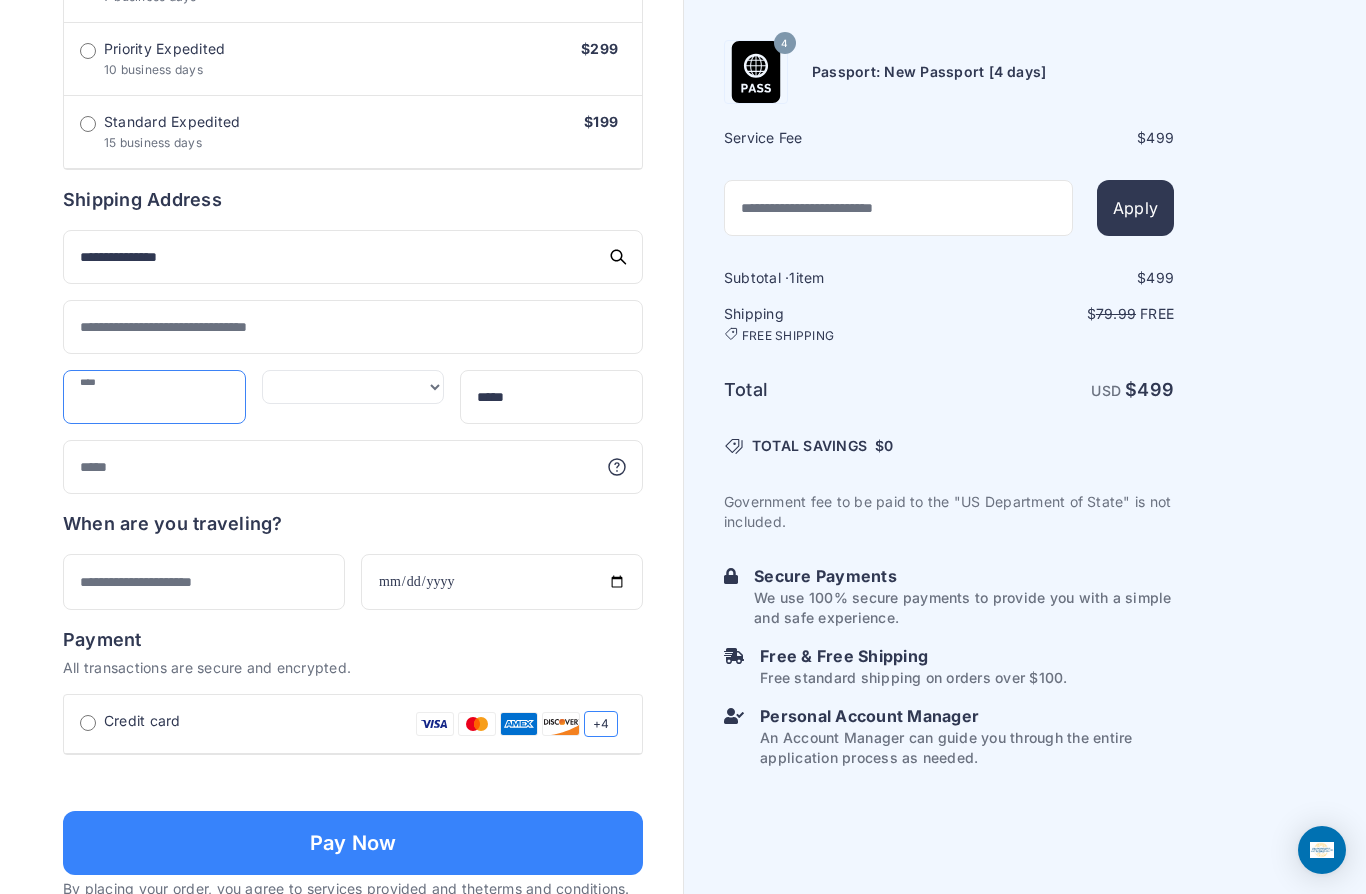 click at bounding box center (154, 397) 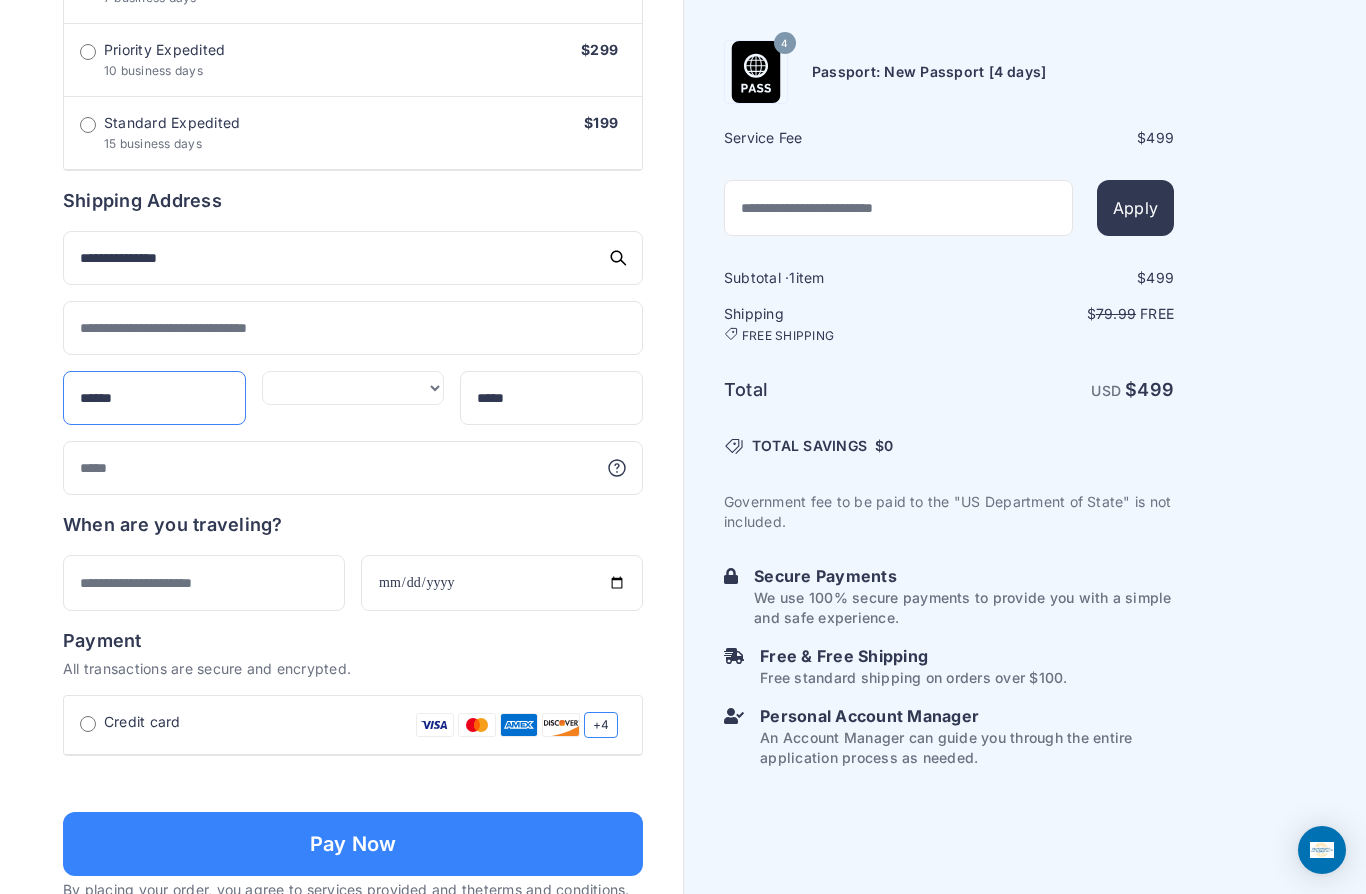 type on "******" 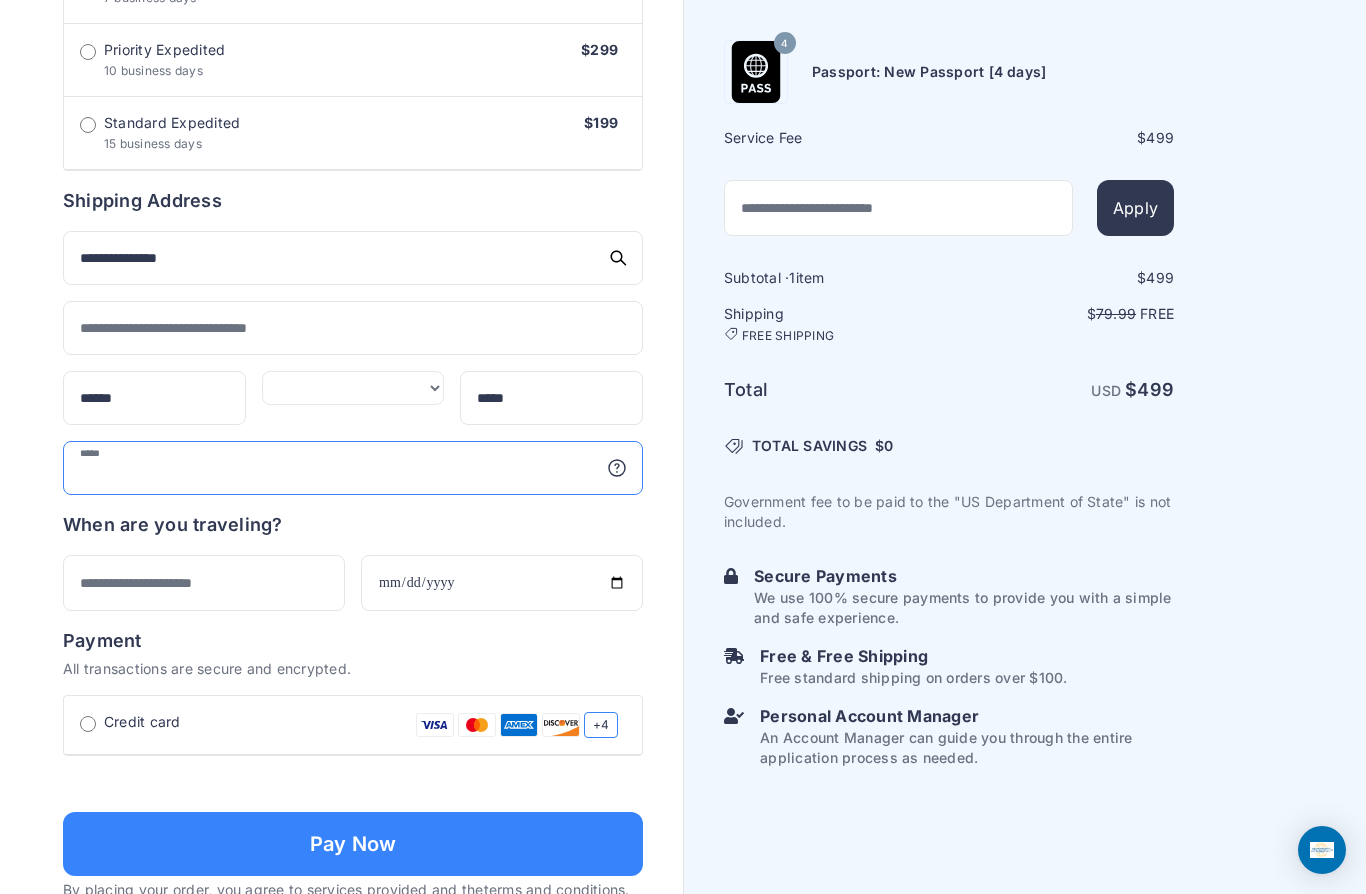 click at bounding box center [353, 468] 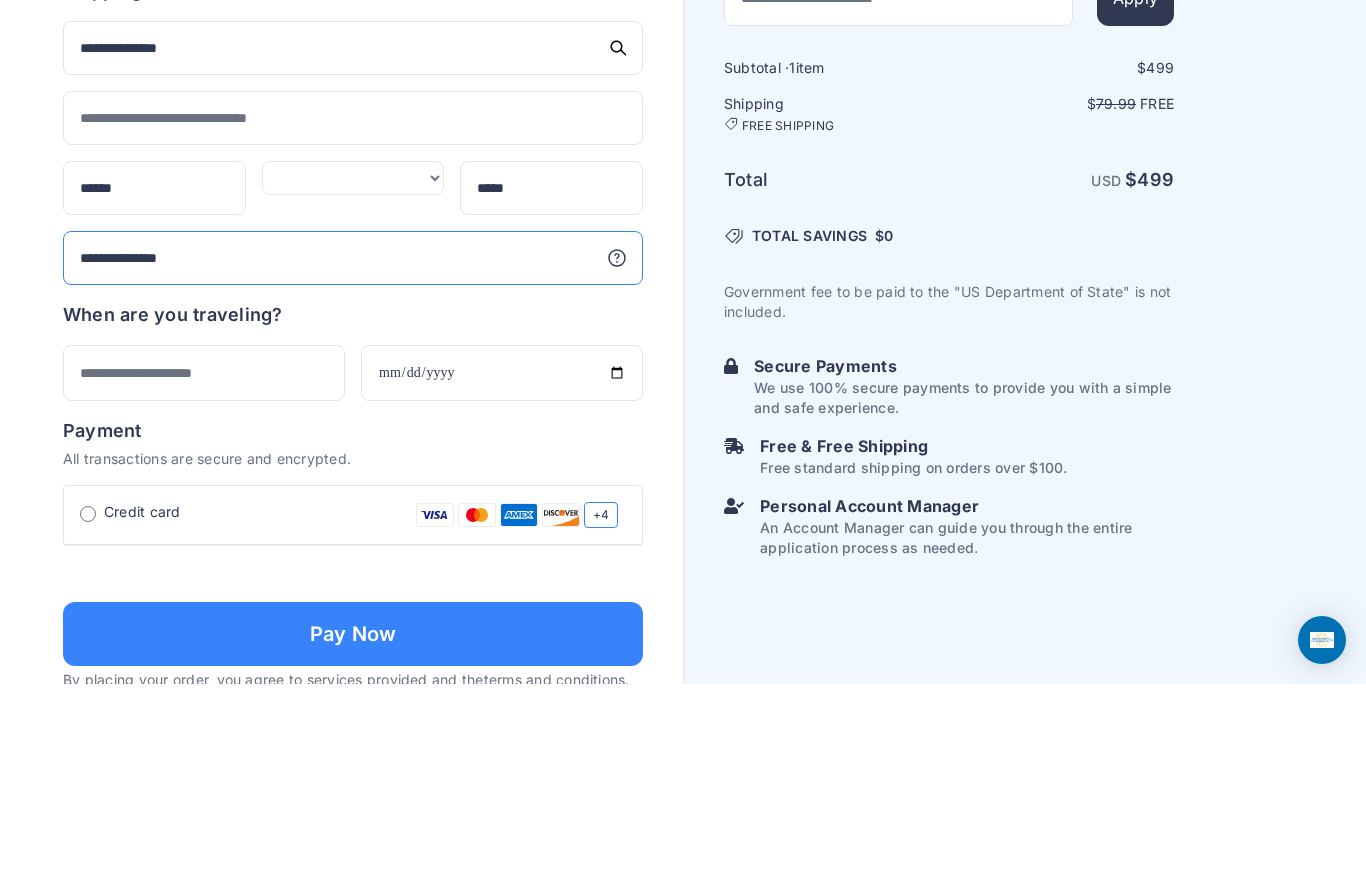 type on "**********" 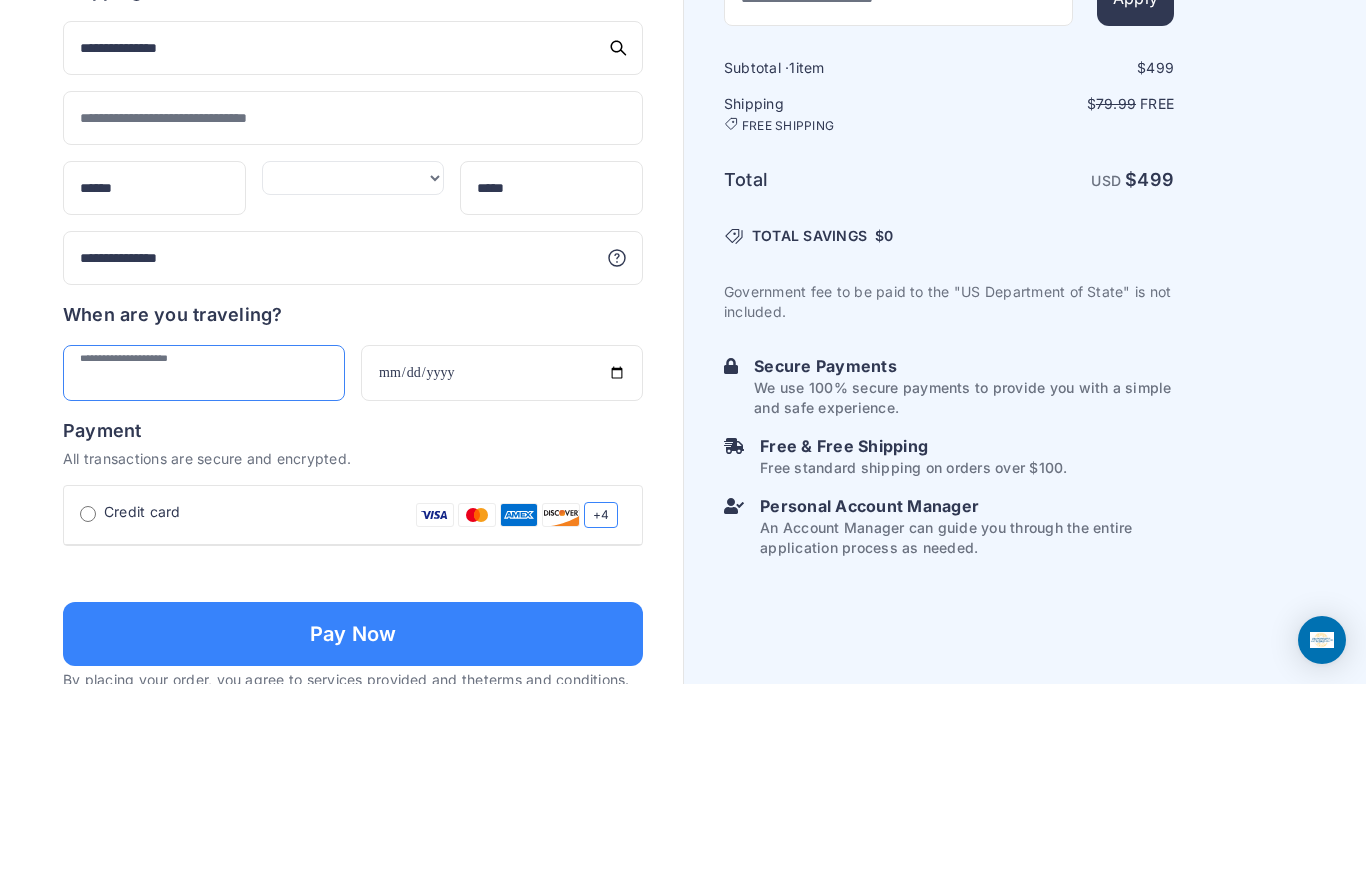 click at bounding box center [204, 583] 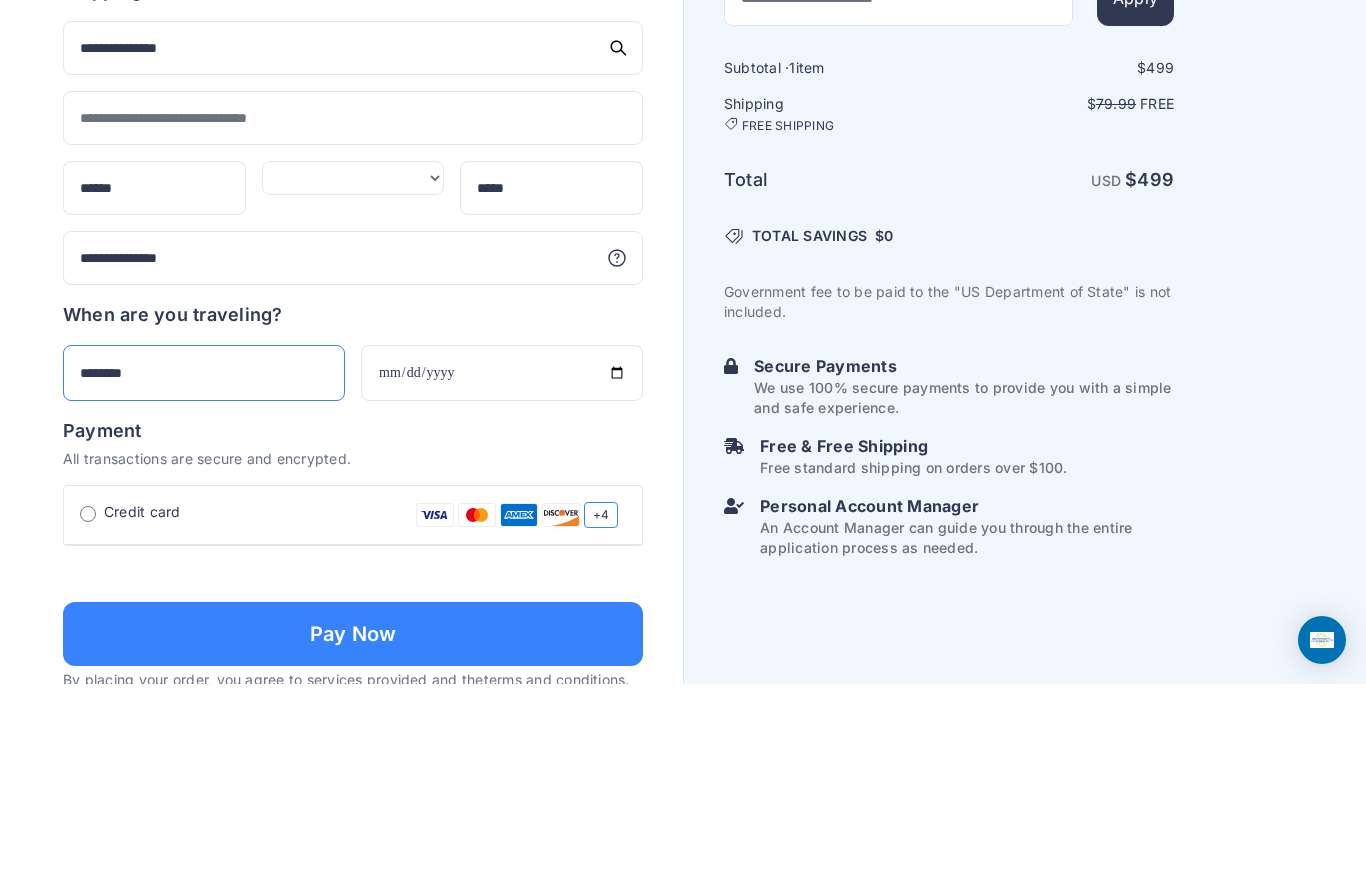 type on "********" 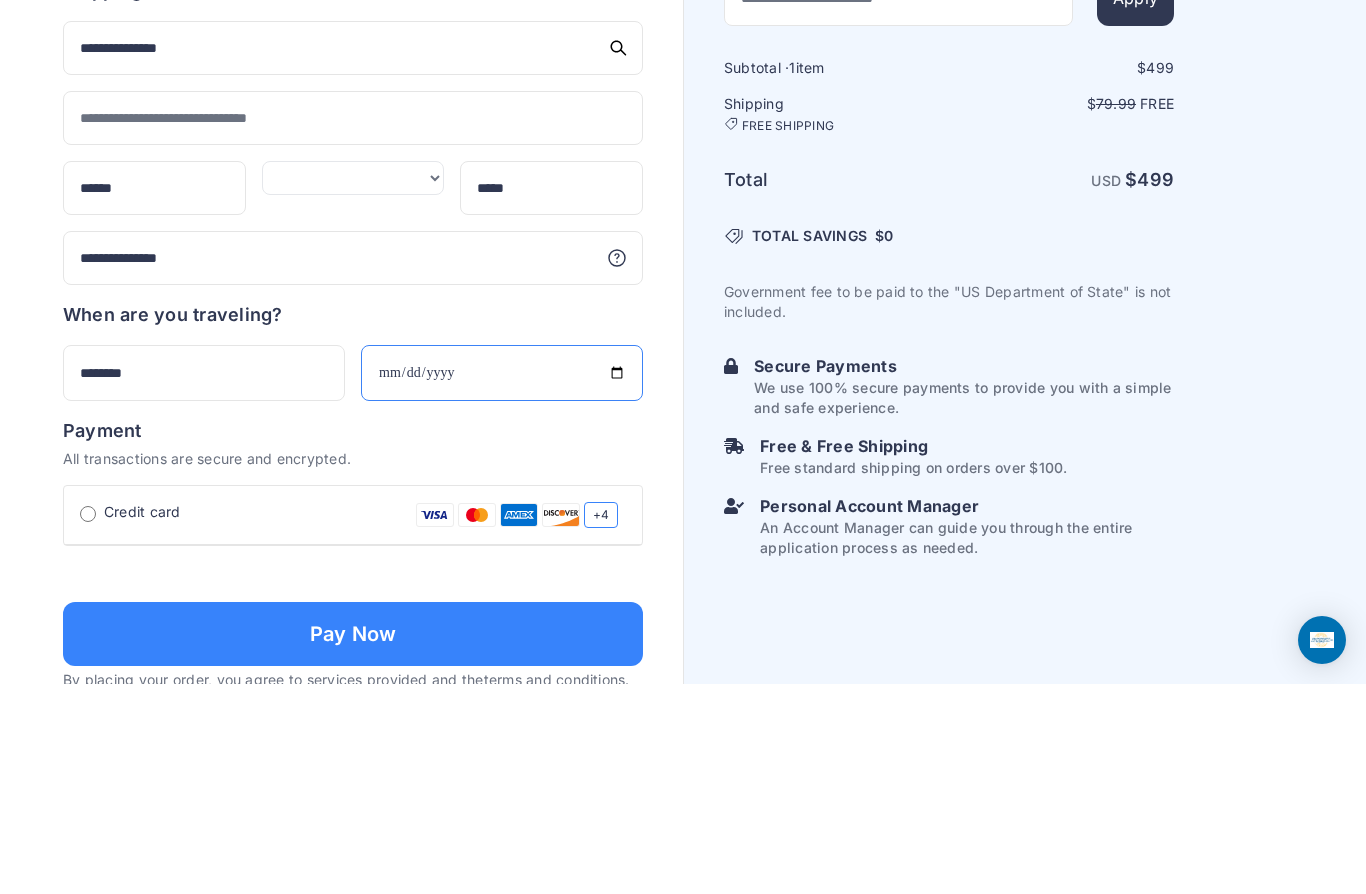 click at bounding box center [502, 583] 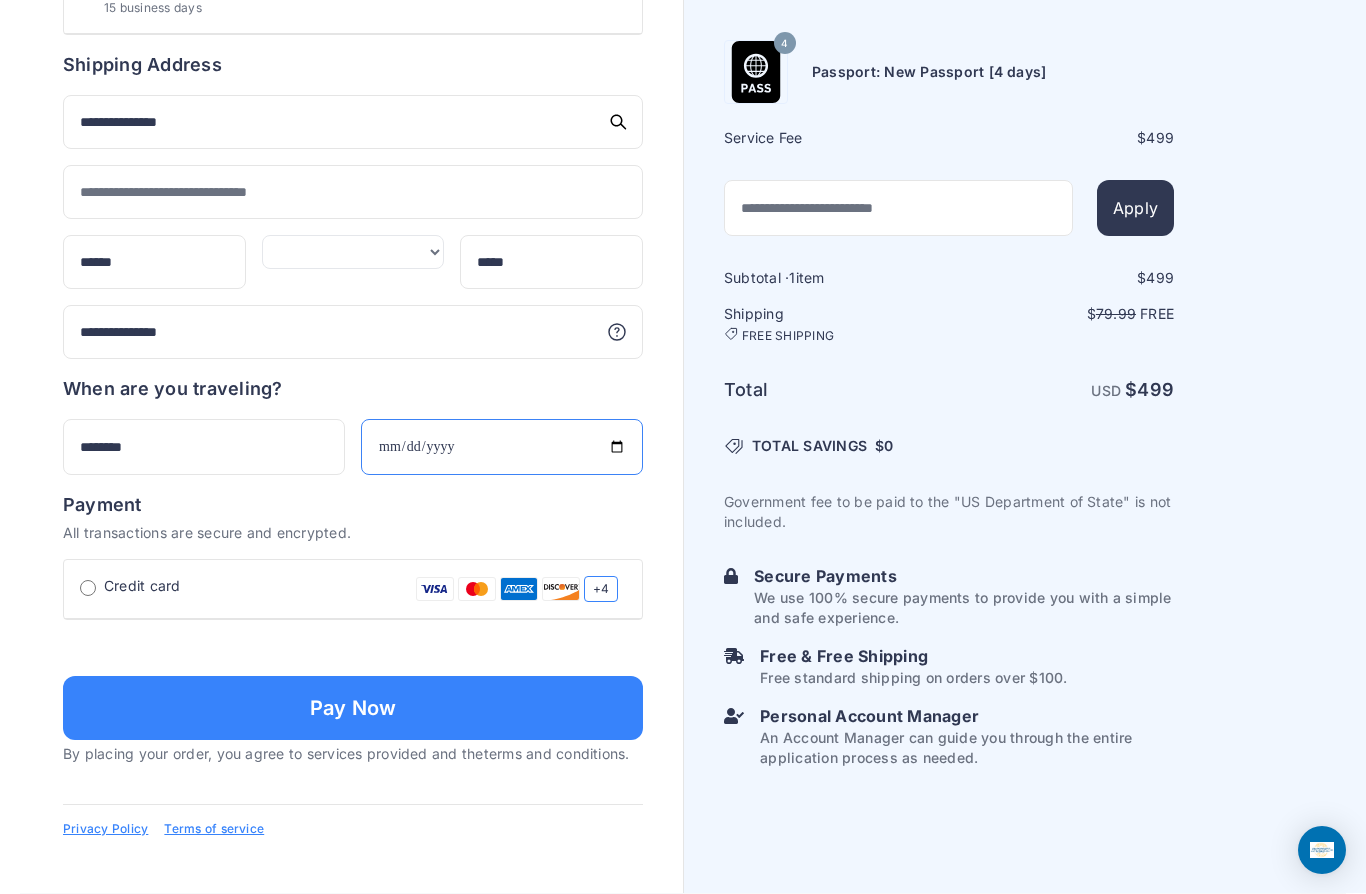 type on "**********" 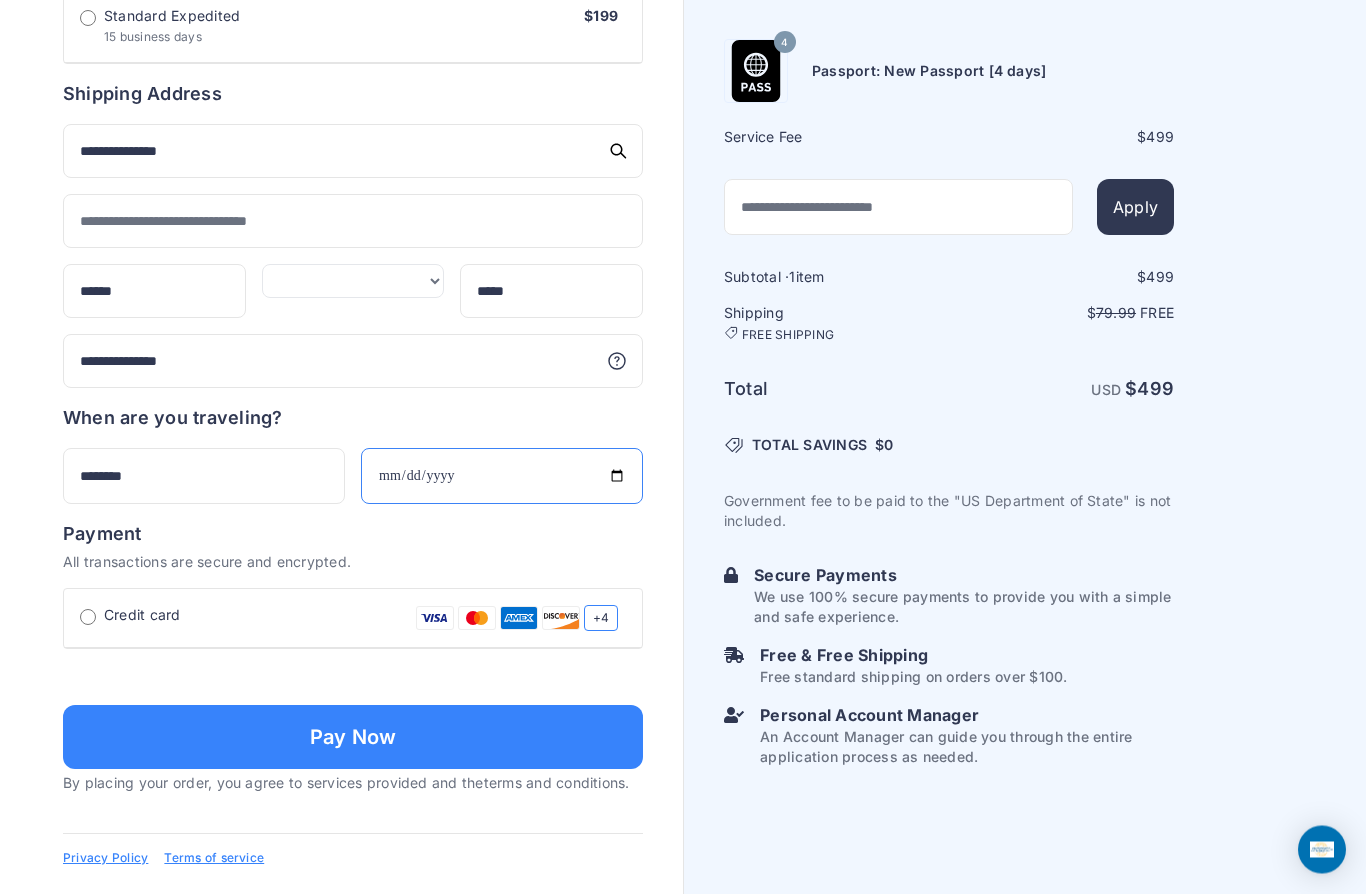 scroll, scrollTop: 930, scrollLeft: 0, axis: vertical 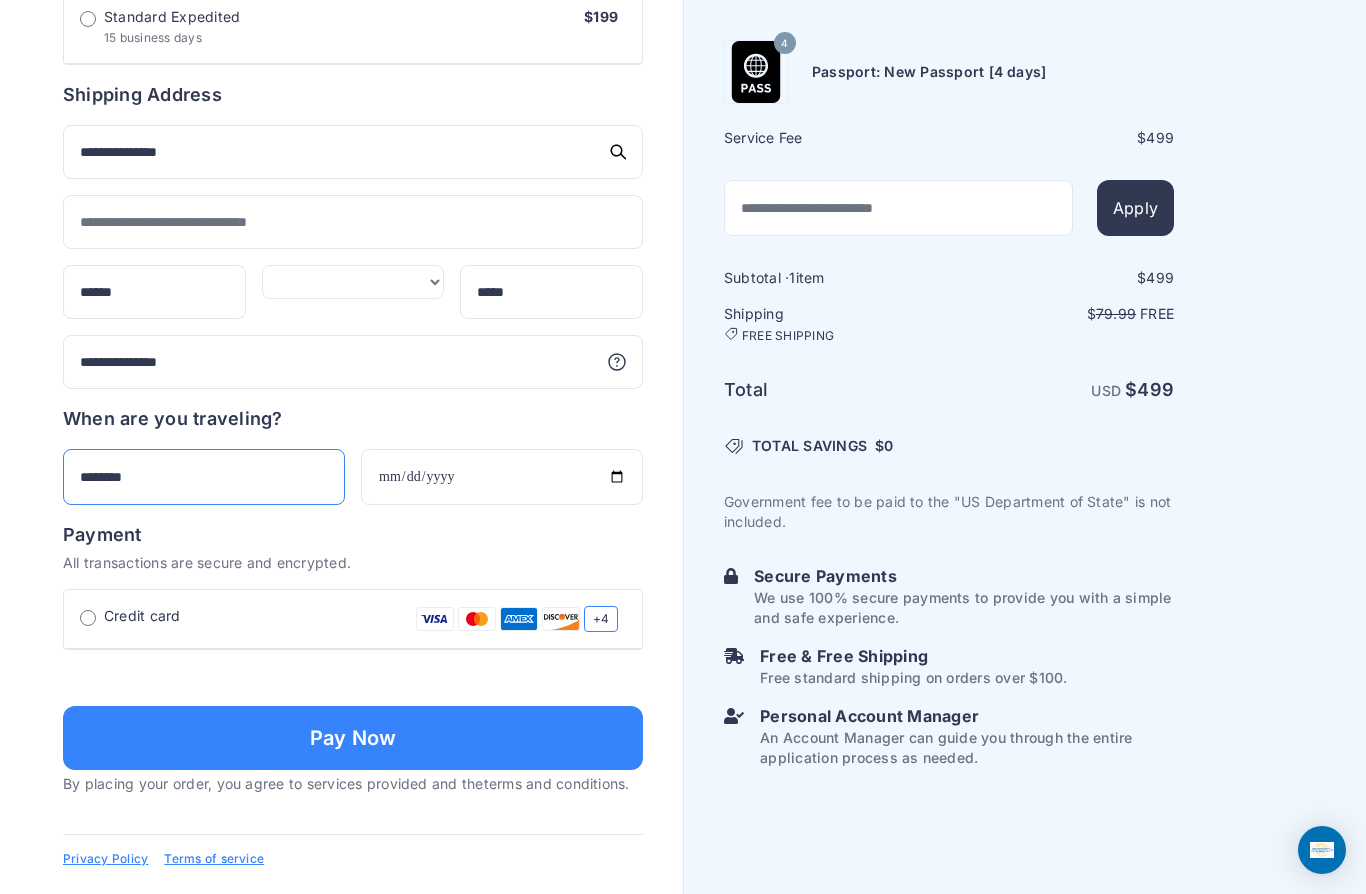 click on "********" at bounding box center [204, 477] 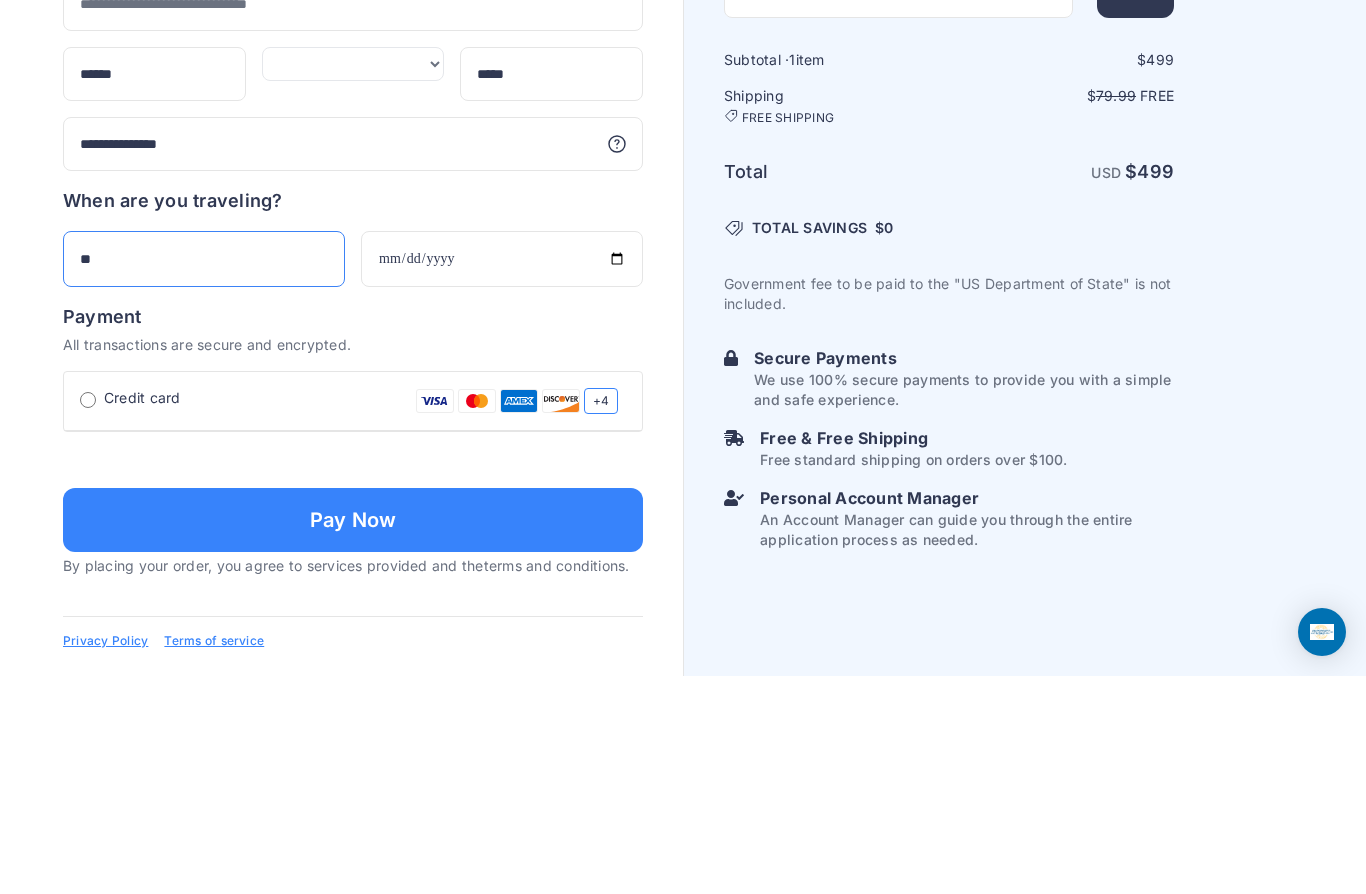 type on "*" 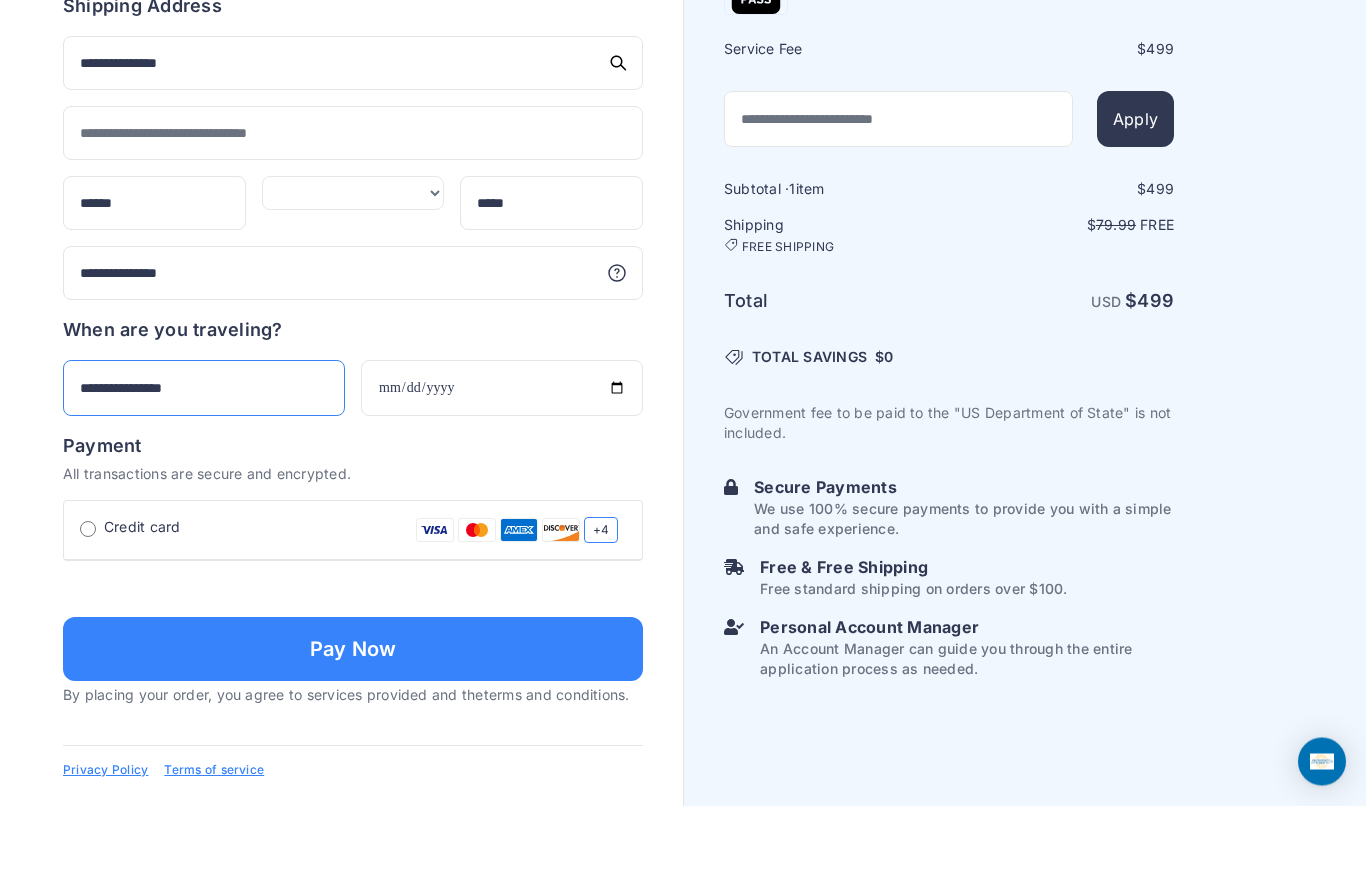 type on "**********" 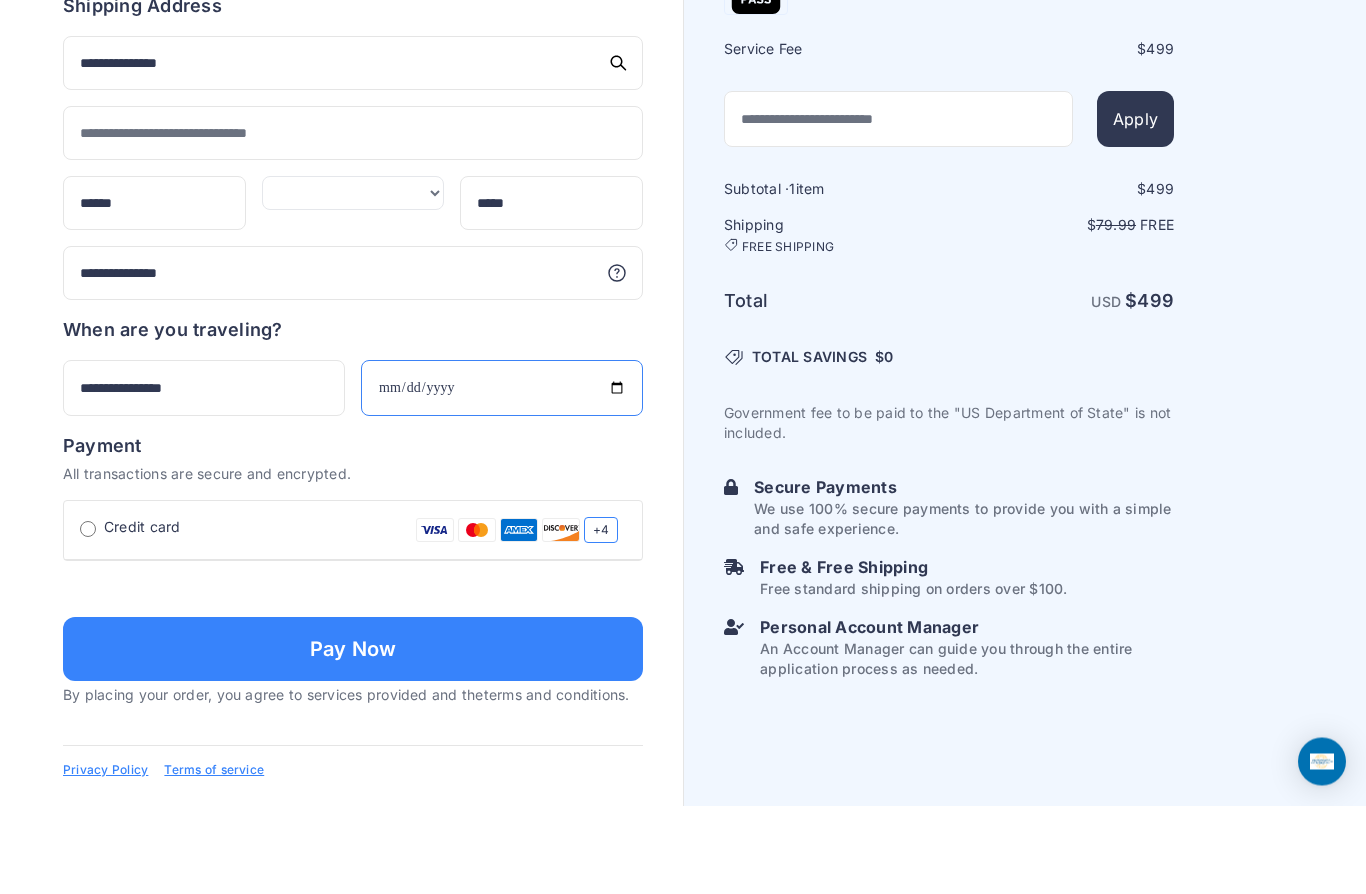 click on "**********" at bounding box center [502, 477] 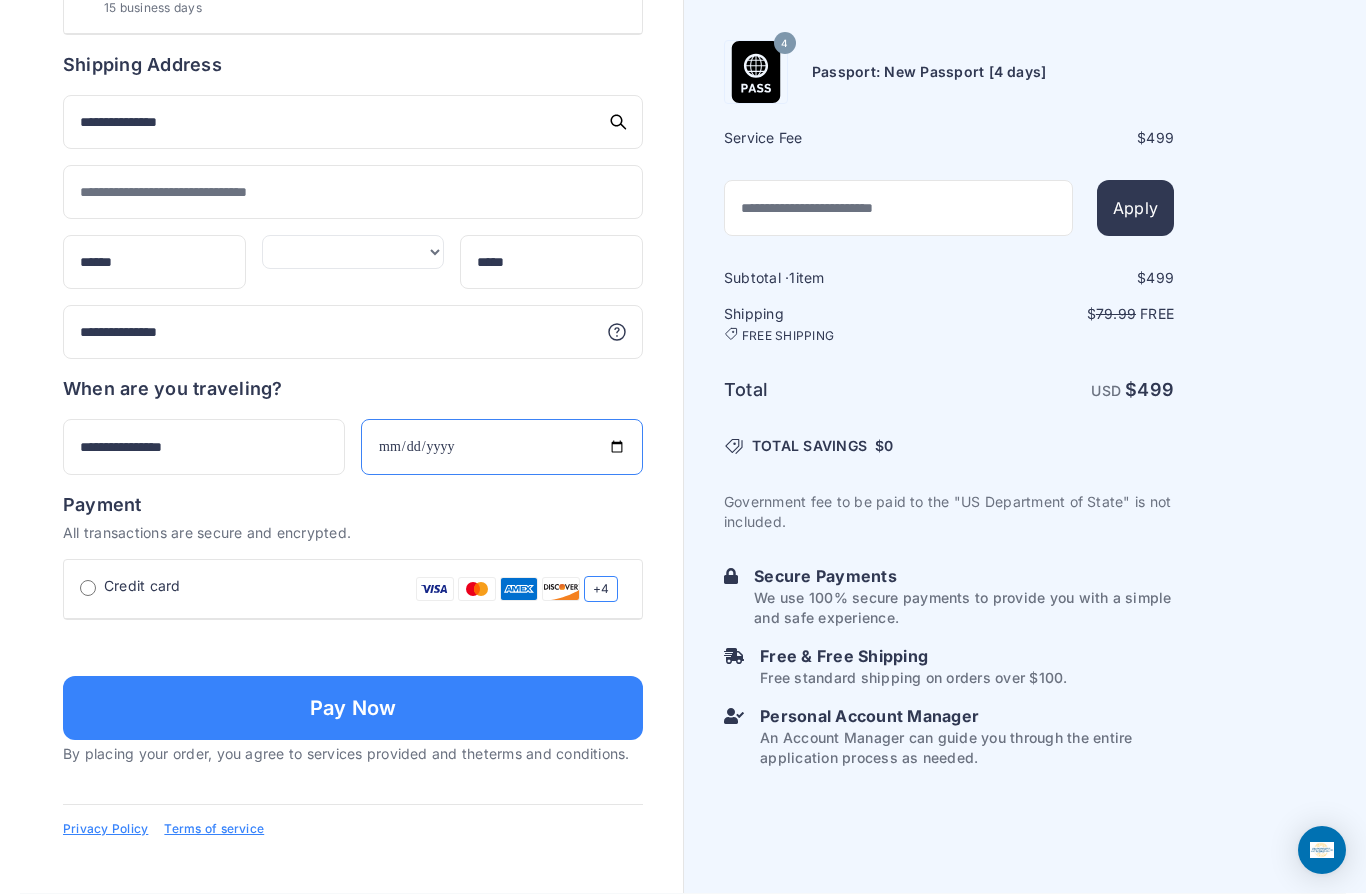 type on "**********" 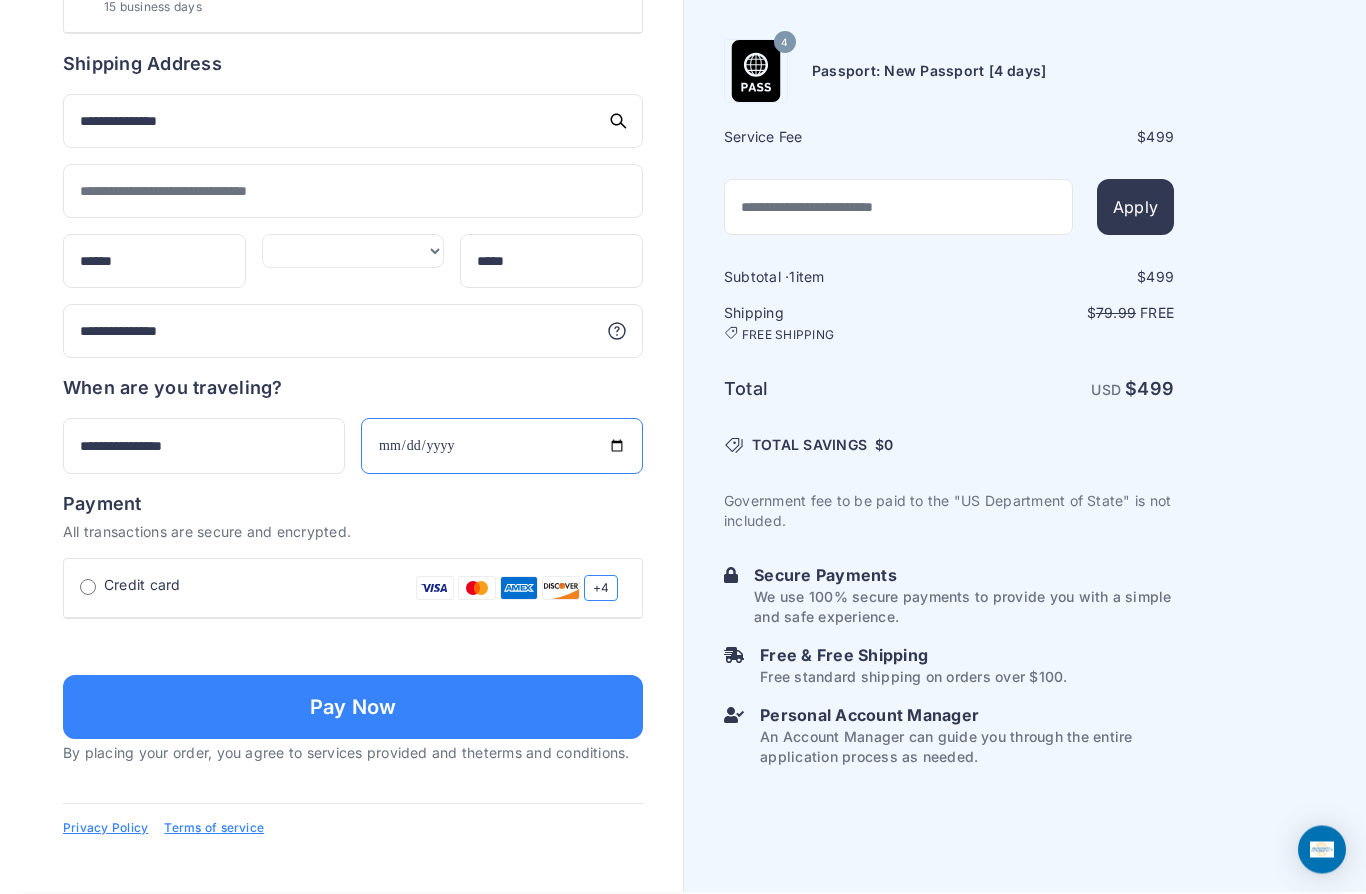 scroll, scrollTop: 1144, scrollLeft: 0, axis: vertical 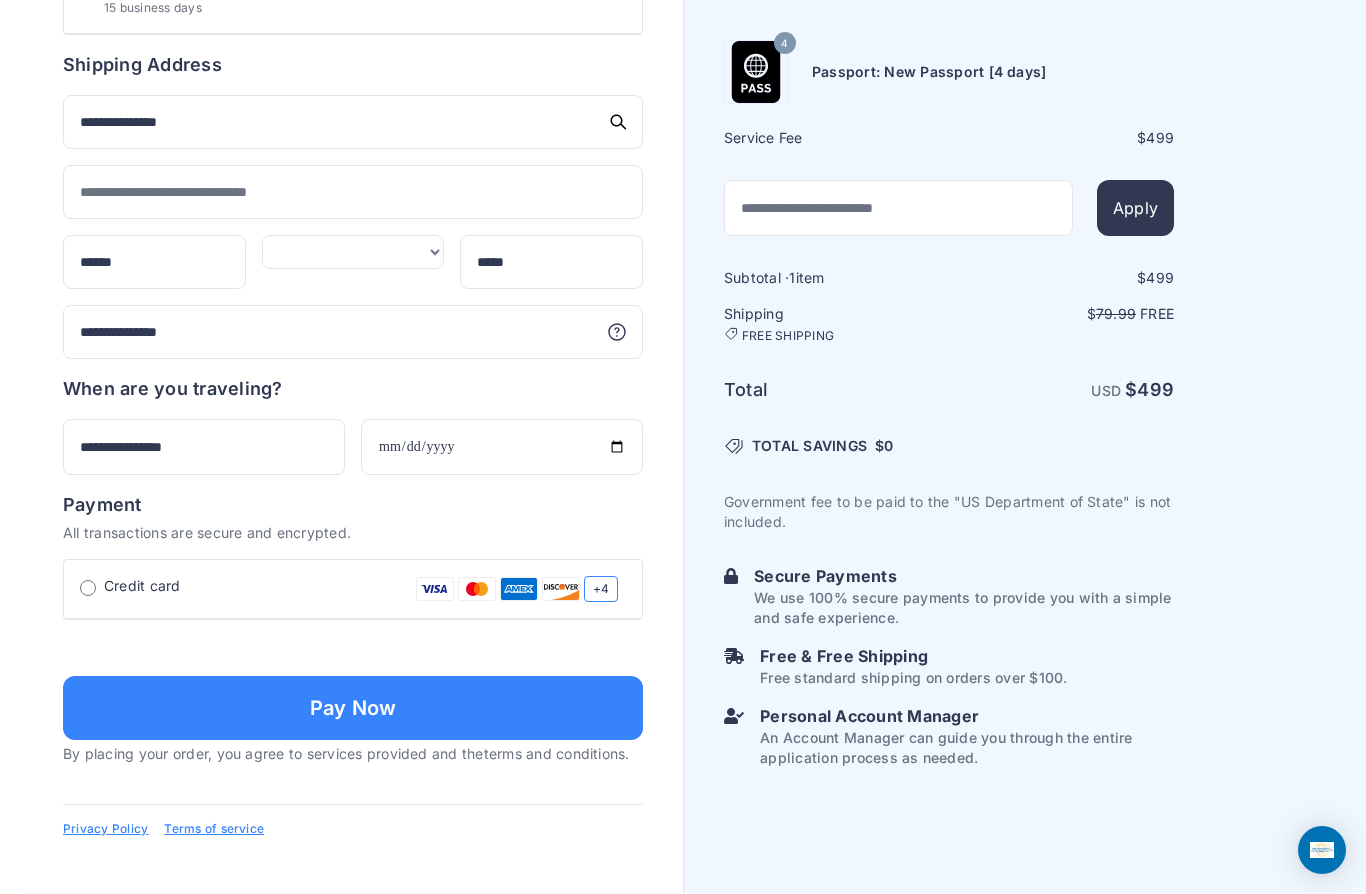 click at bounding box center (353, 646) 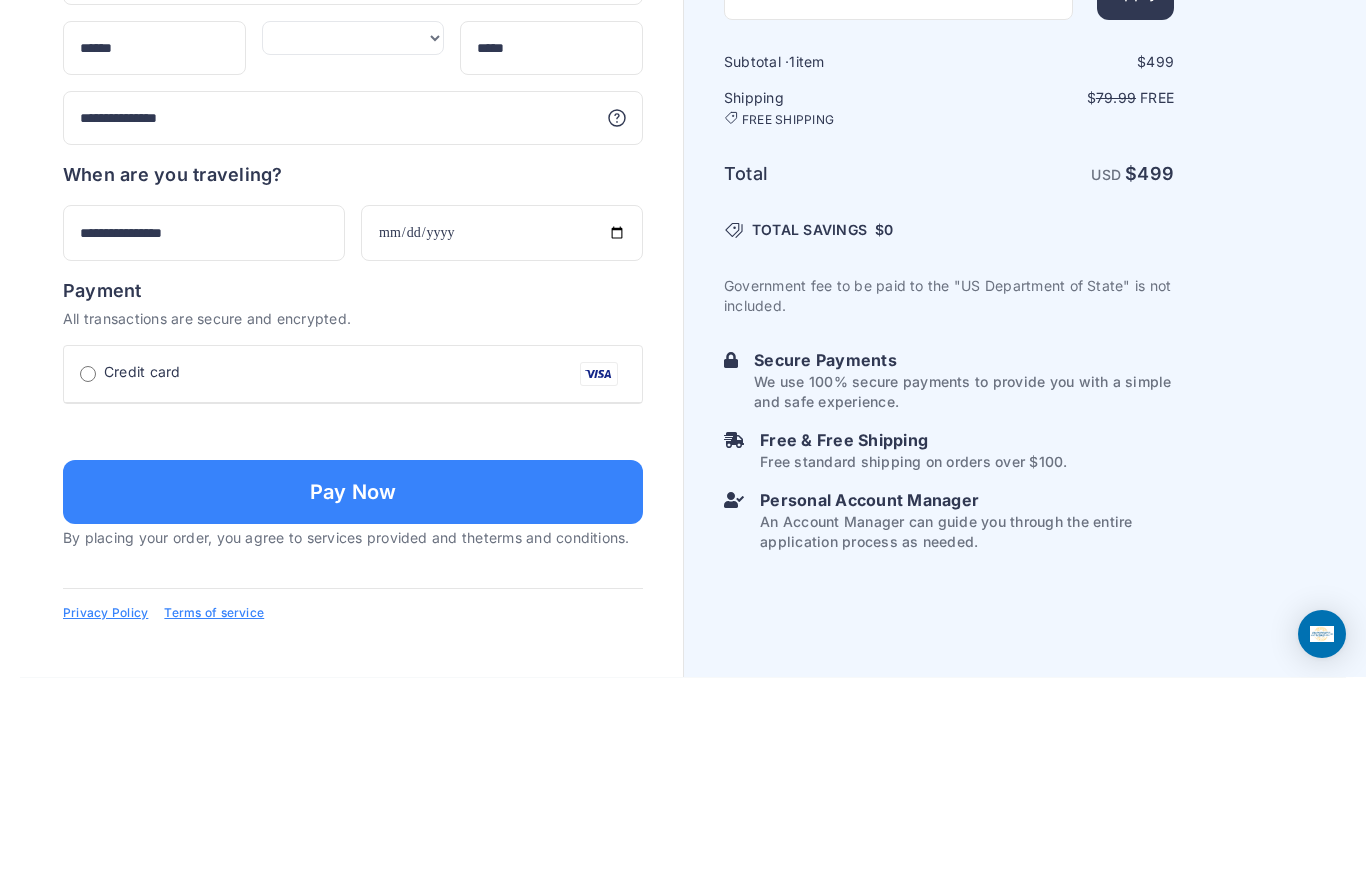 type on "**********" 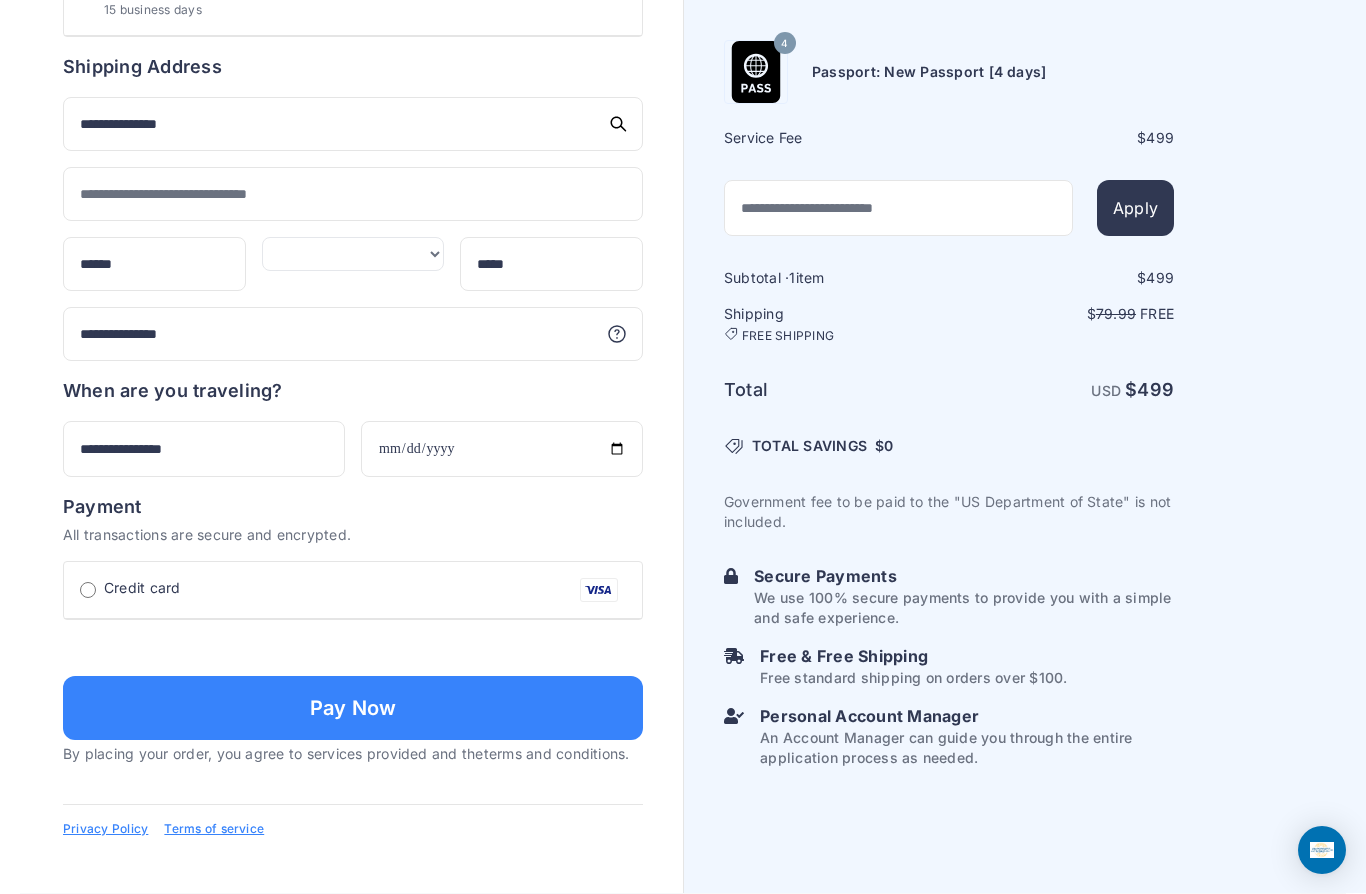 click on "Pay Now" at bounding box center [353, 708] 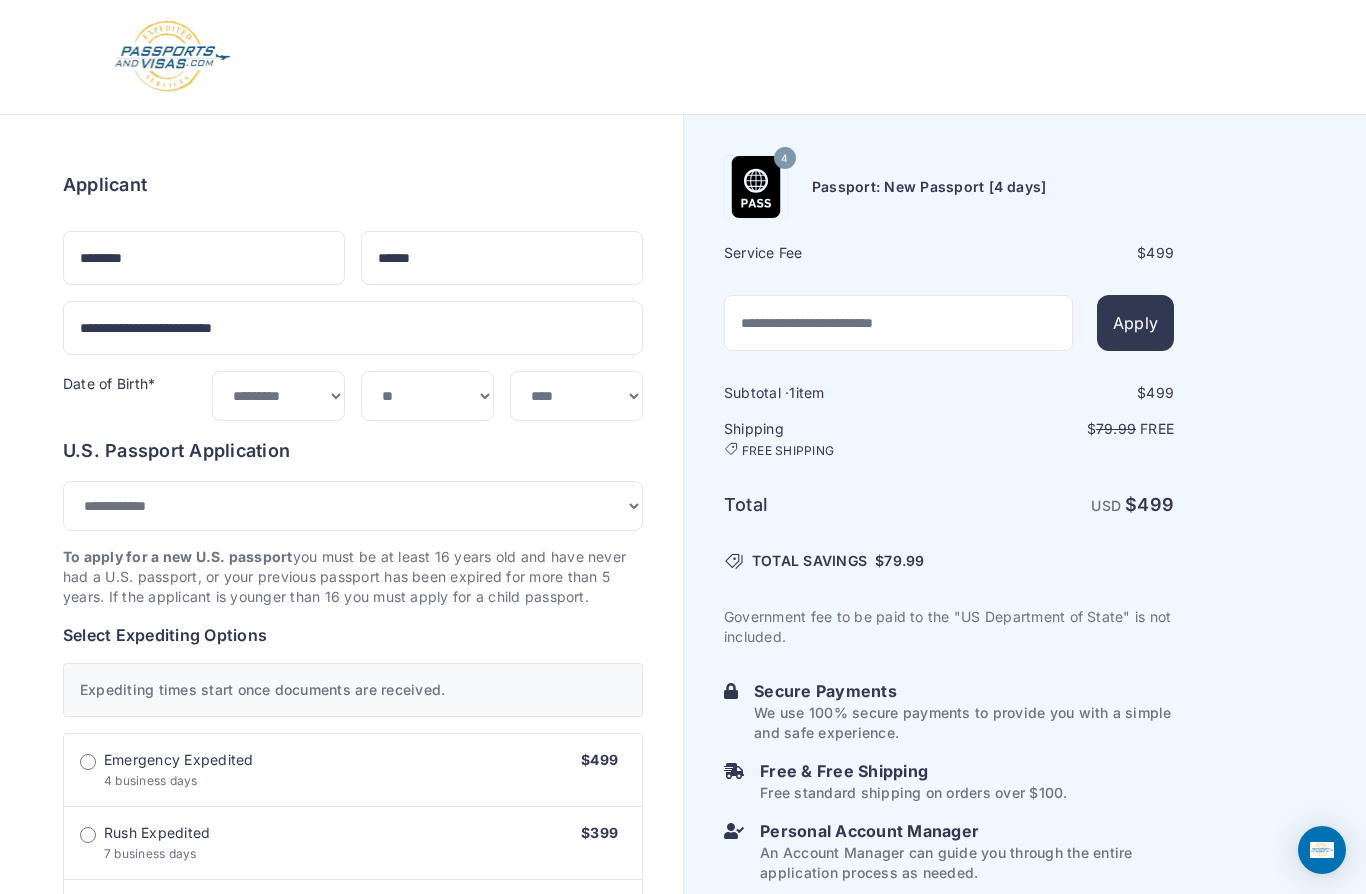 select on "***" 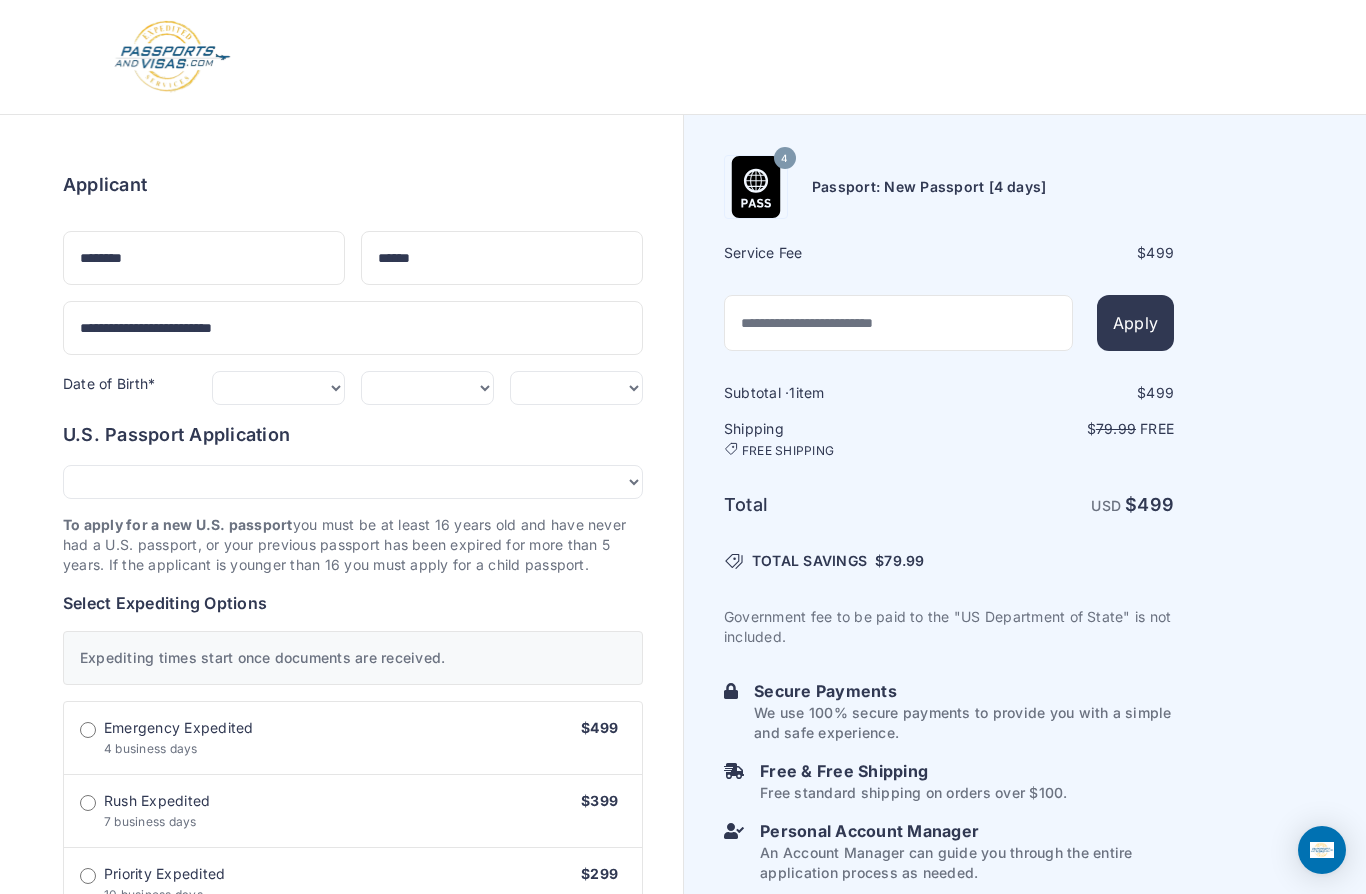 scroll, scrollTop: 878, scrollLeft: 0, axis: vertical 